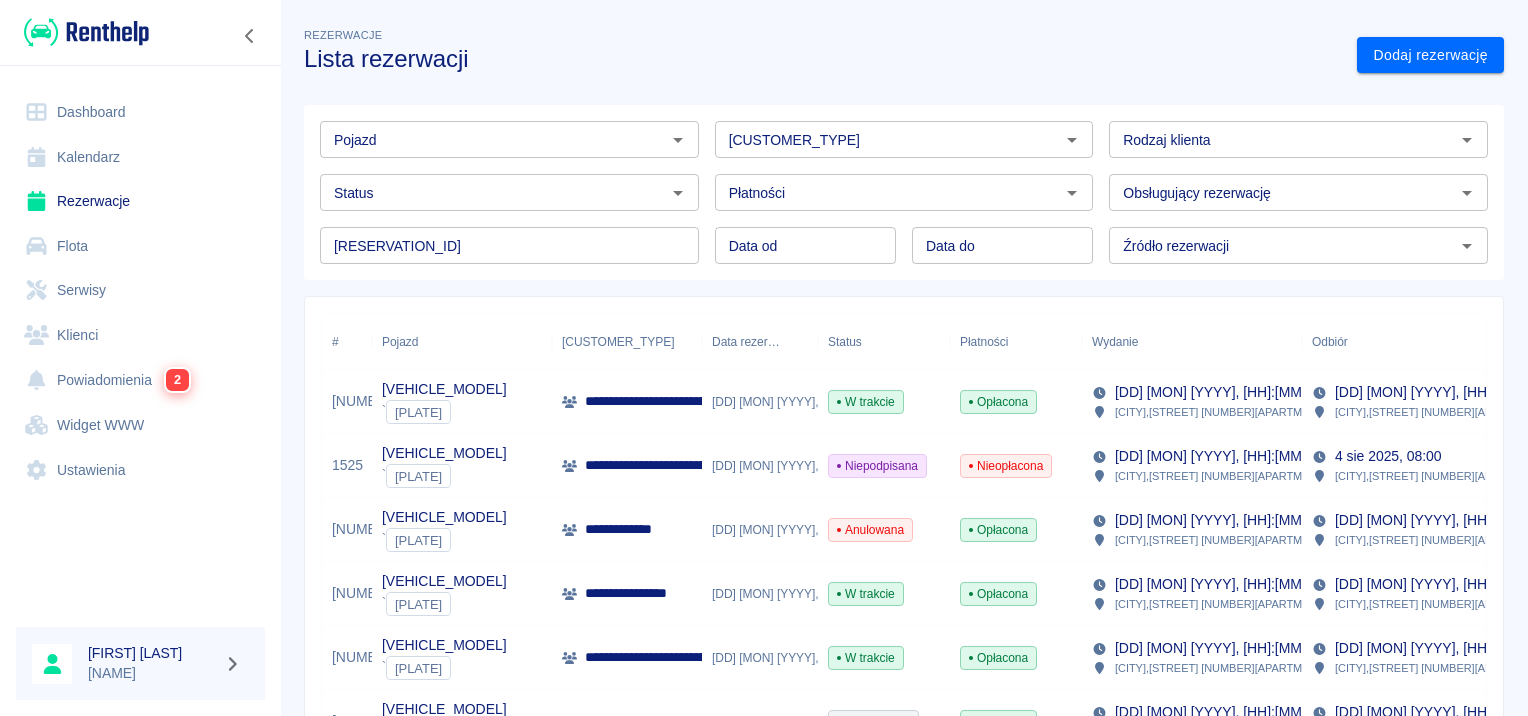 scroll, scrollTop: 0, scrollLeft: 0, axis: both 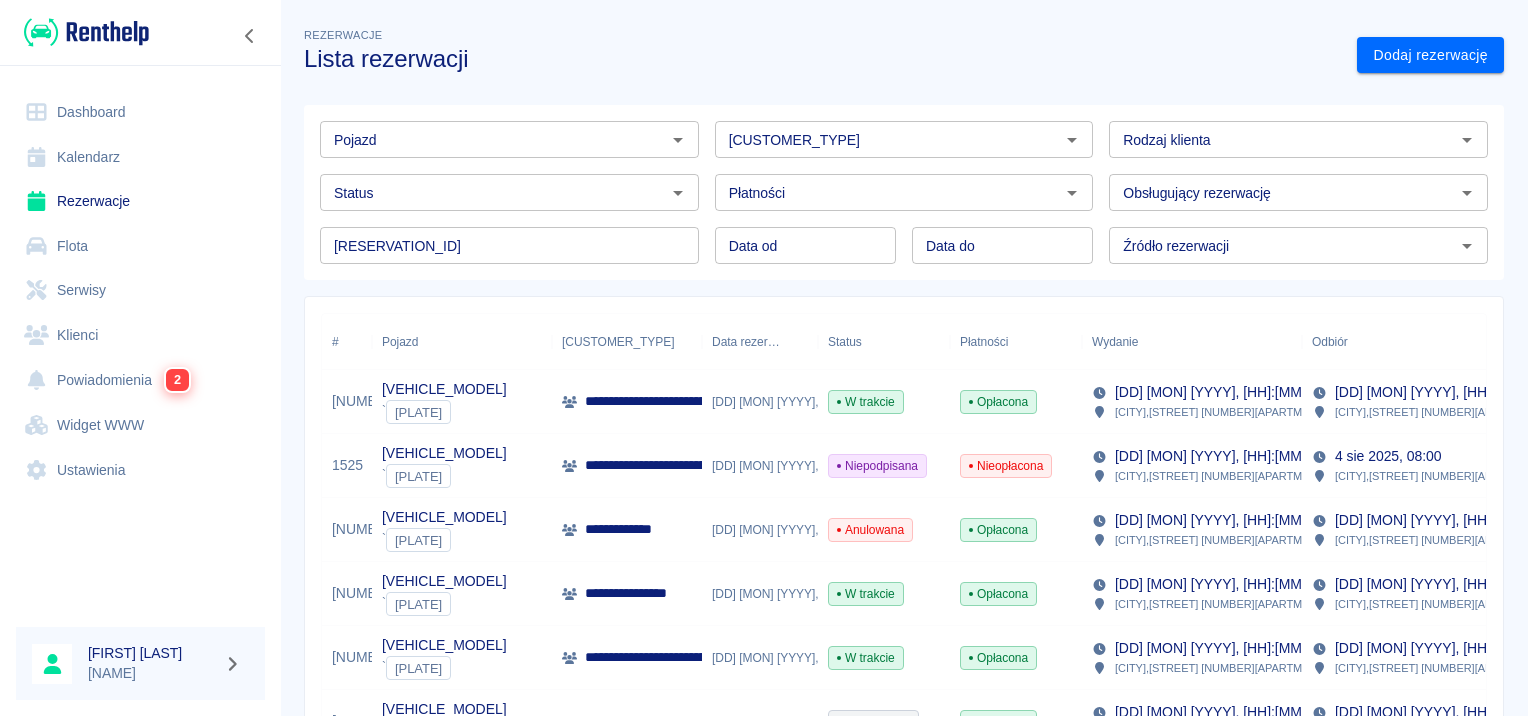 click on "**********" at bounding box center [637, 593] 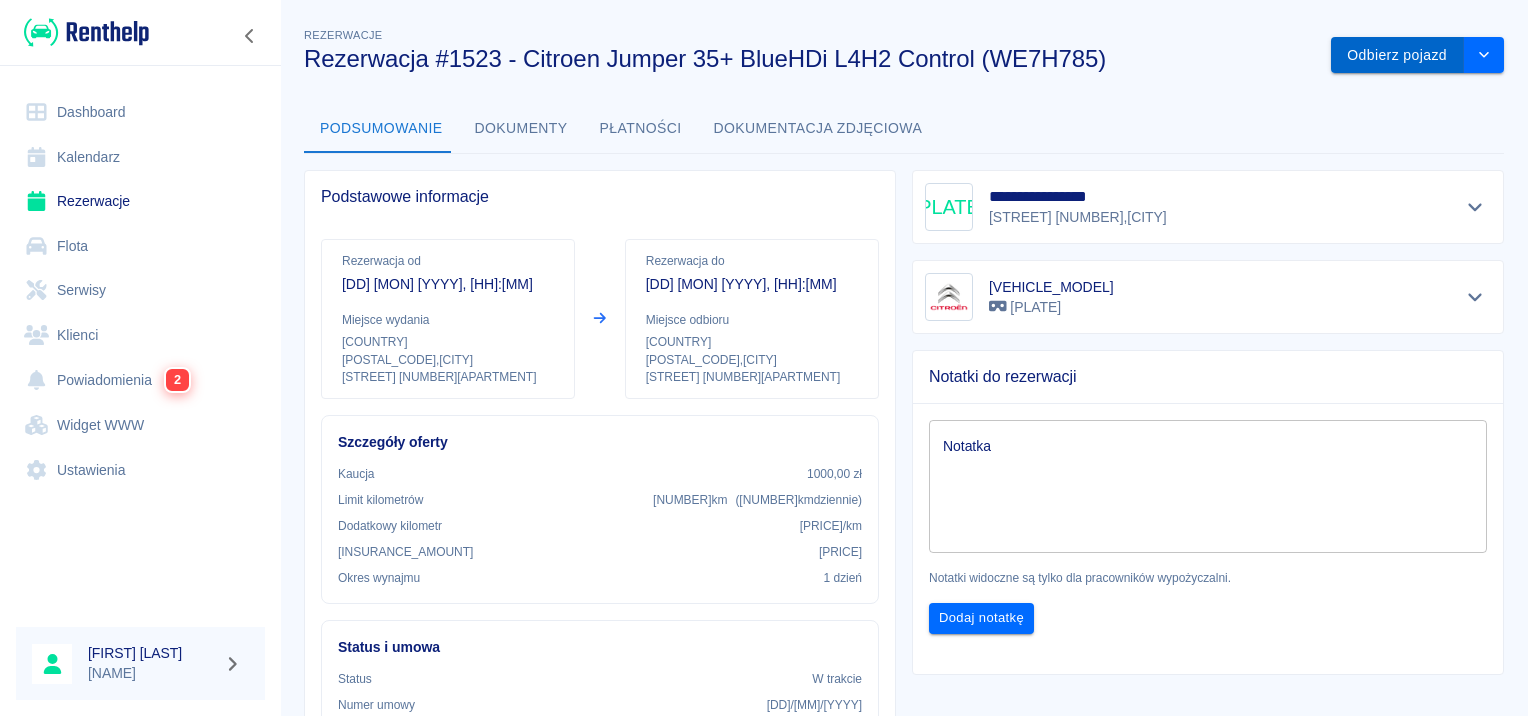 click on "Odbierz pojazd" at bounding box center [1397, 55] 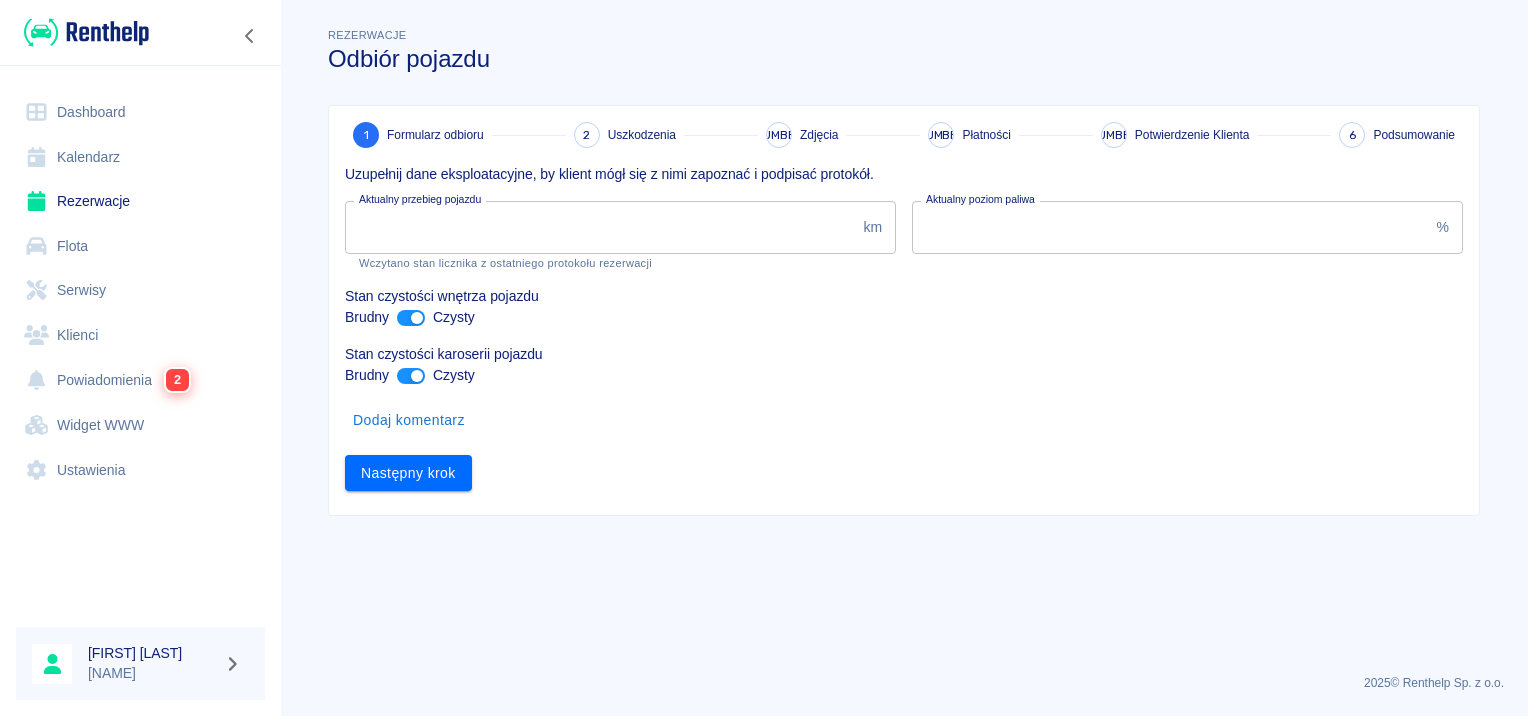 click on "[NUMBER]" at bounding box center [600, 227] 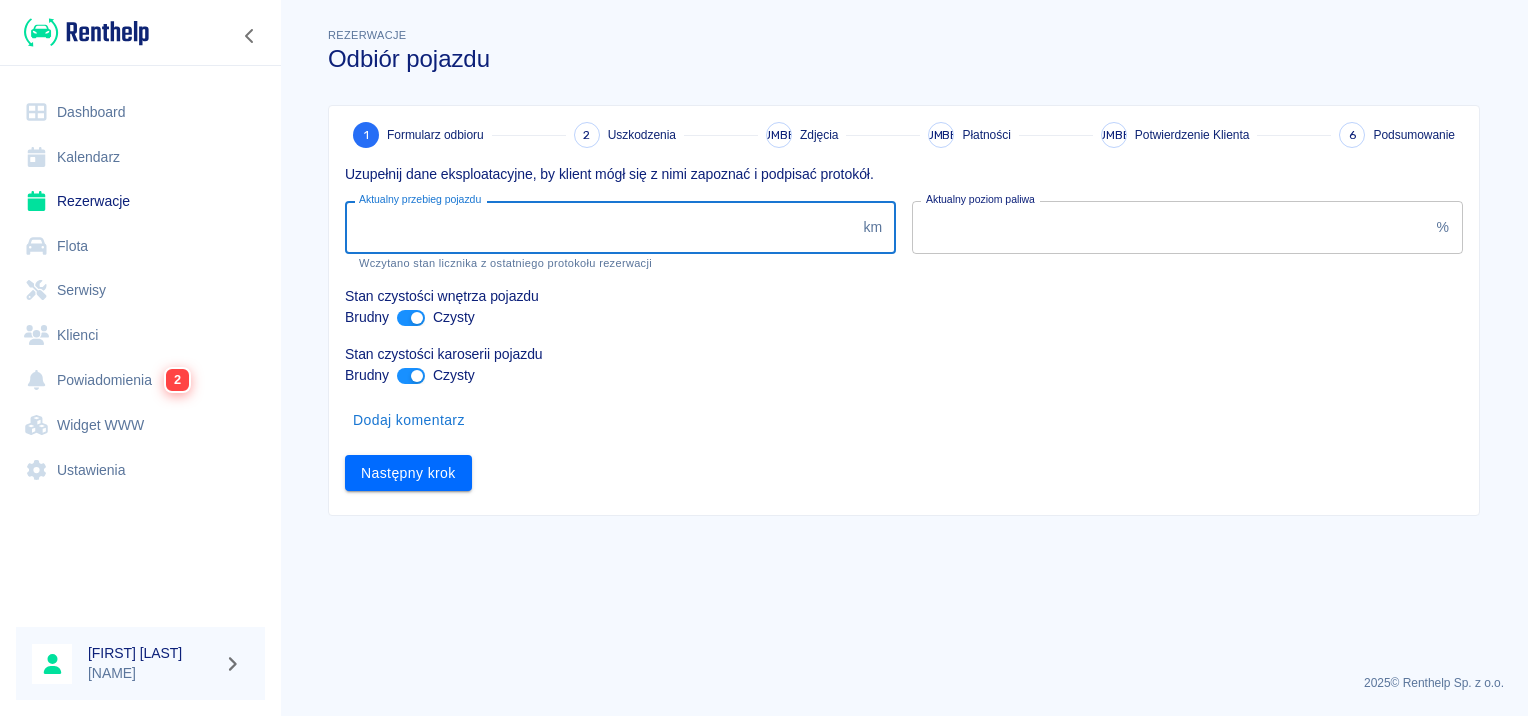 click on "[NUMBER]" at bounding box center [600, 227] 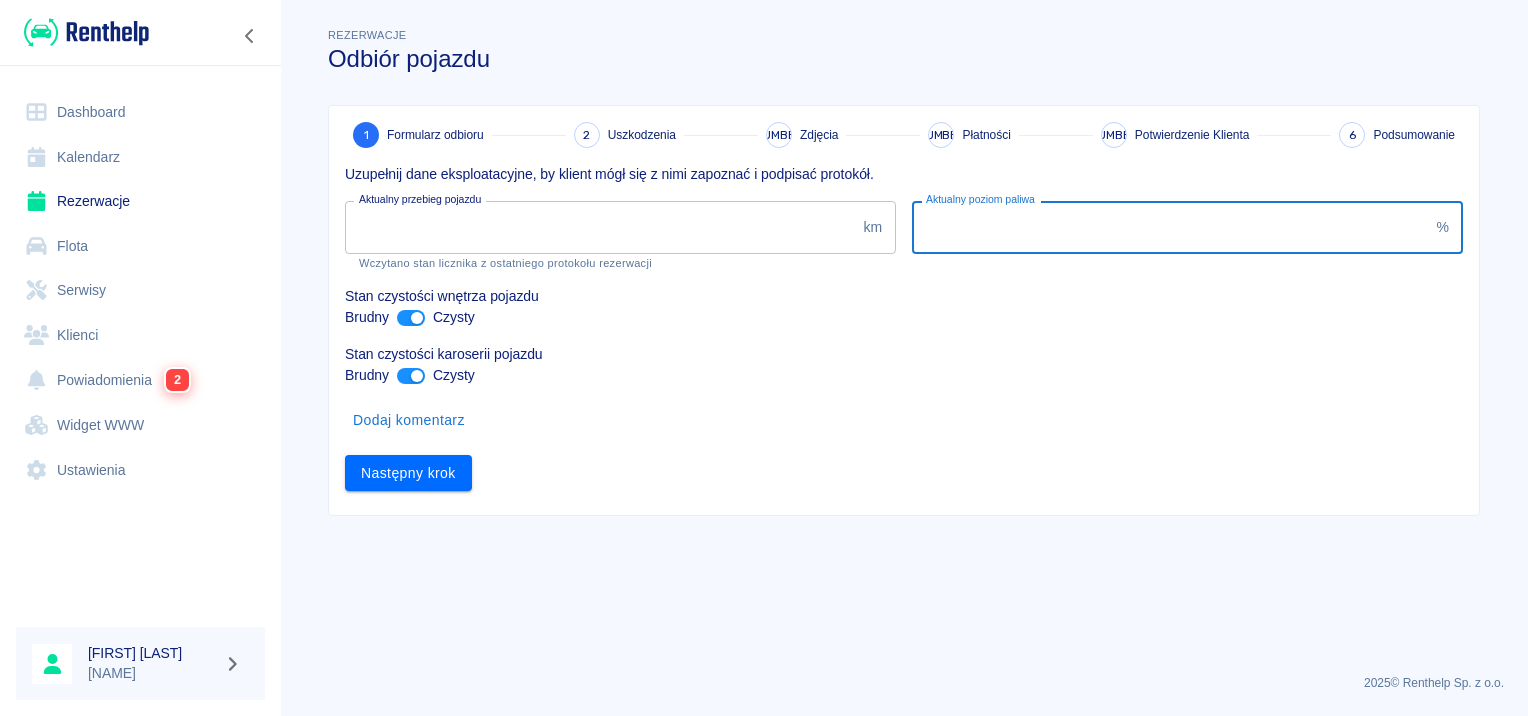 click on "[NUMBER]" at bounding box center [1170, 227] 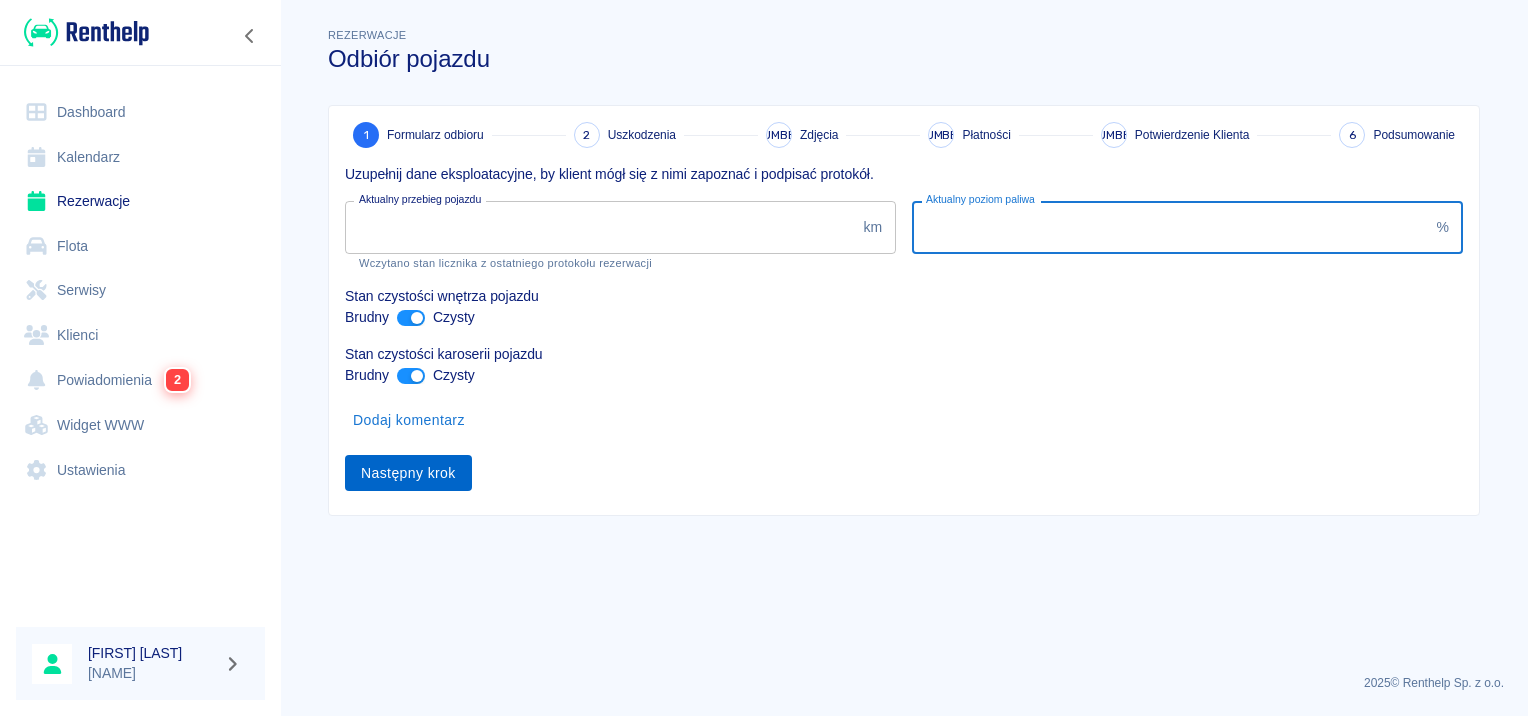 type on "[NUMBER]" 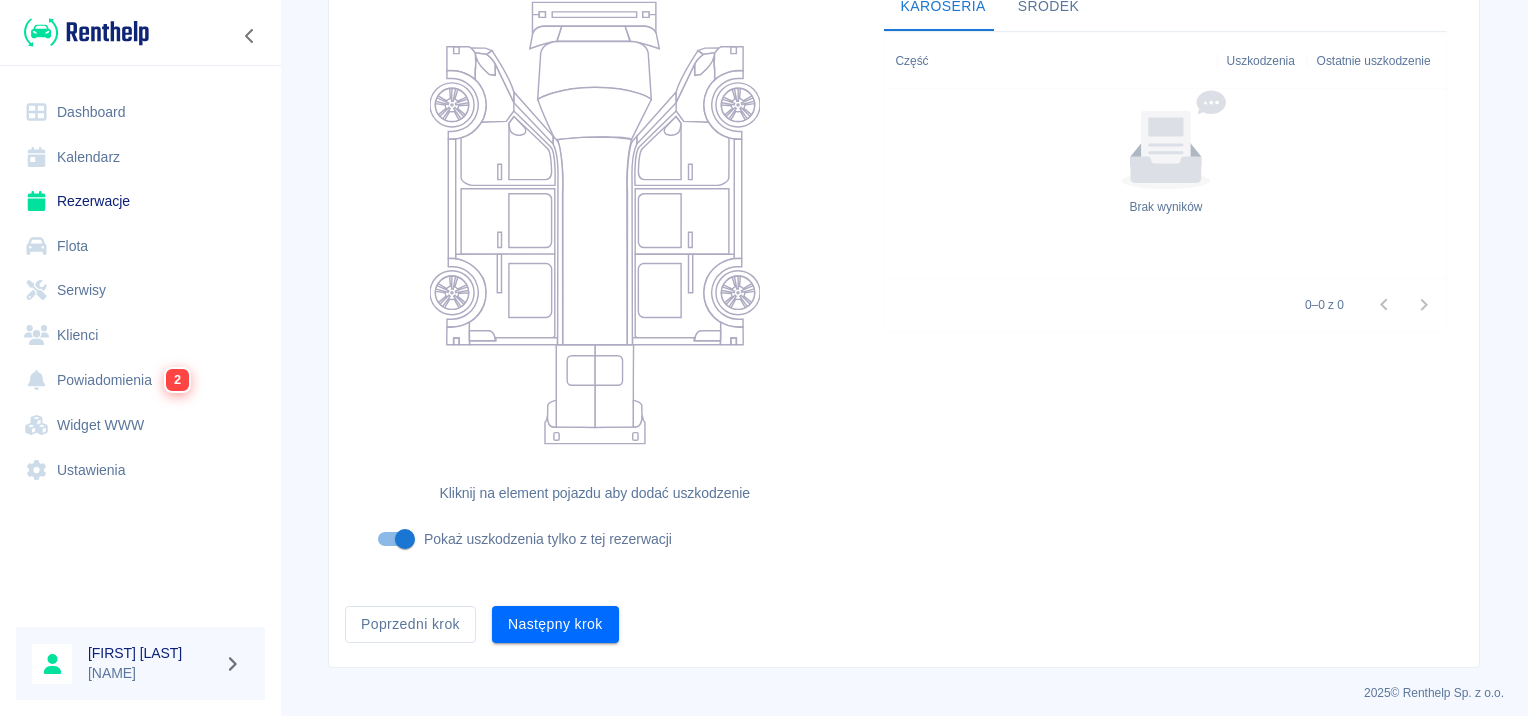 scroll, scrollTop: 238, scrollLeft: 0, axis: vertical 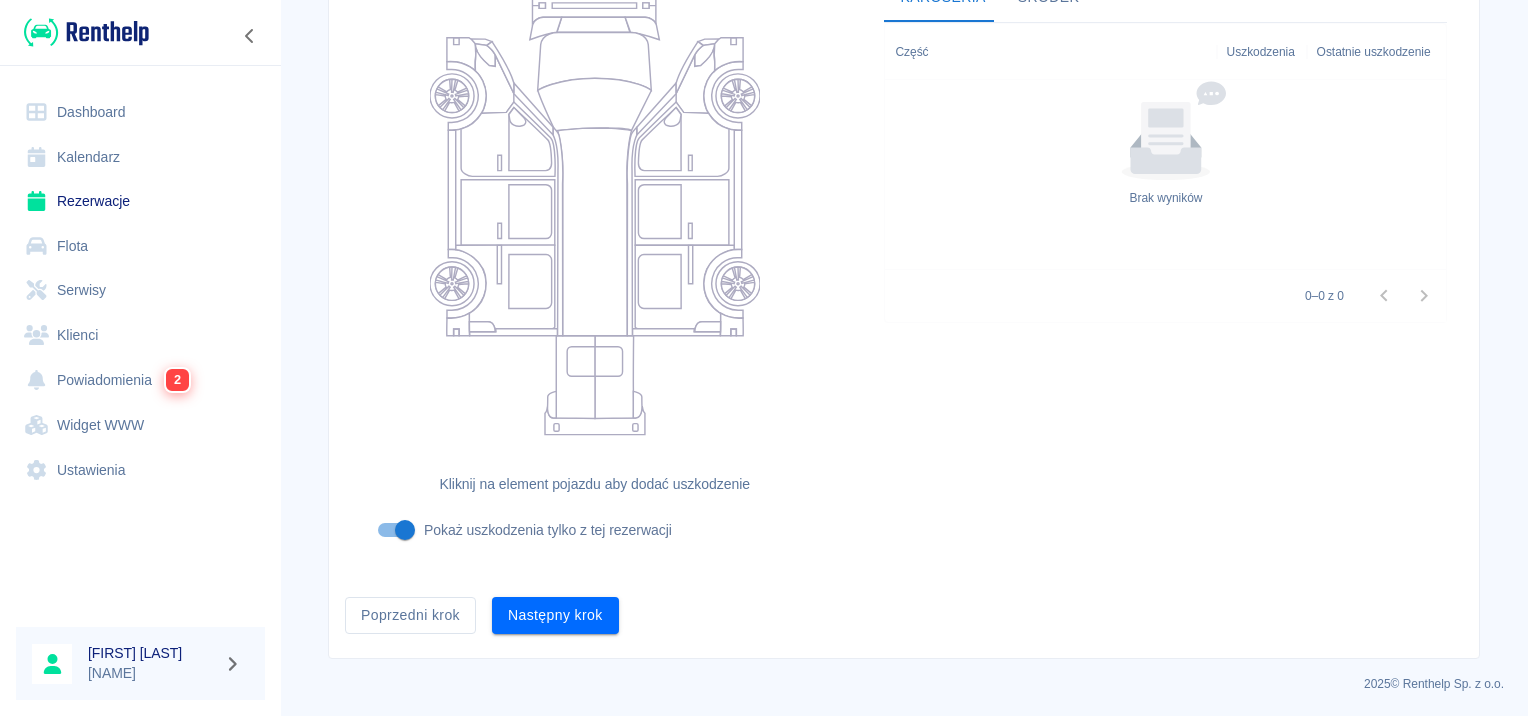 click on "Następny krok" at bounding box center (555, 615) 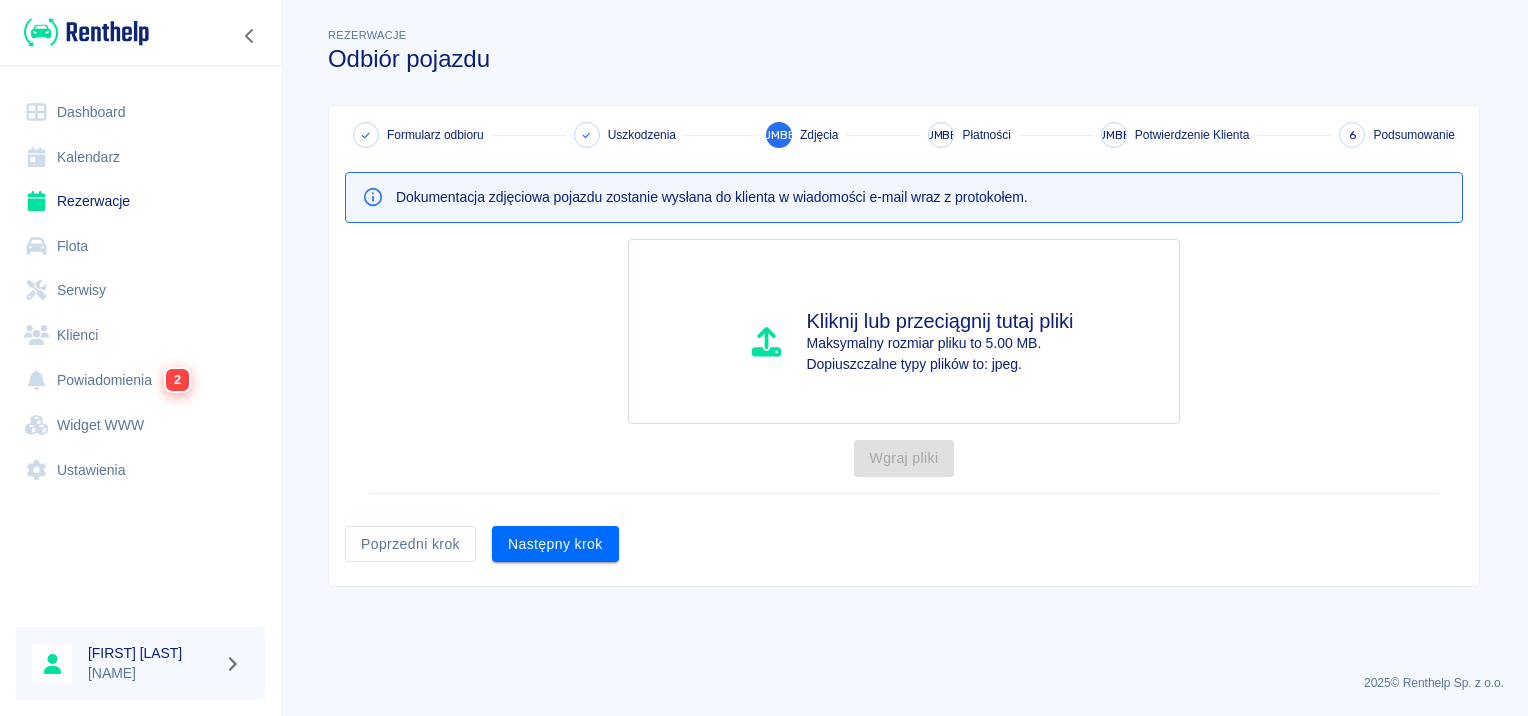 scroll, scrollTop: 0, scrollLeft: 0, axis: both 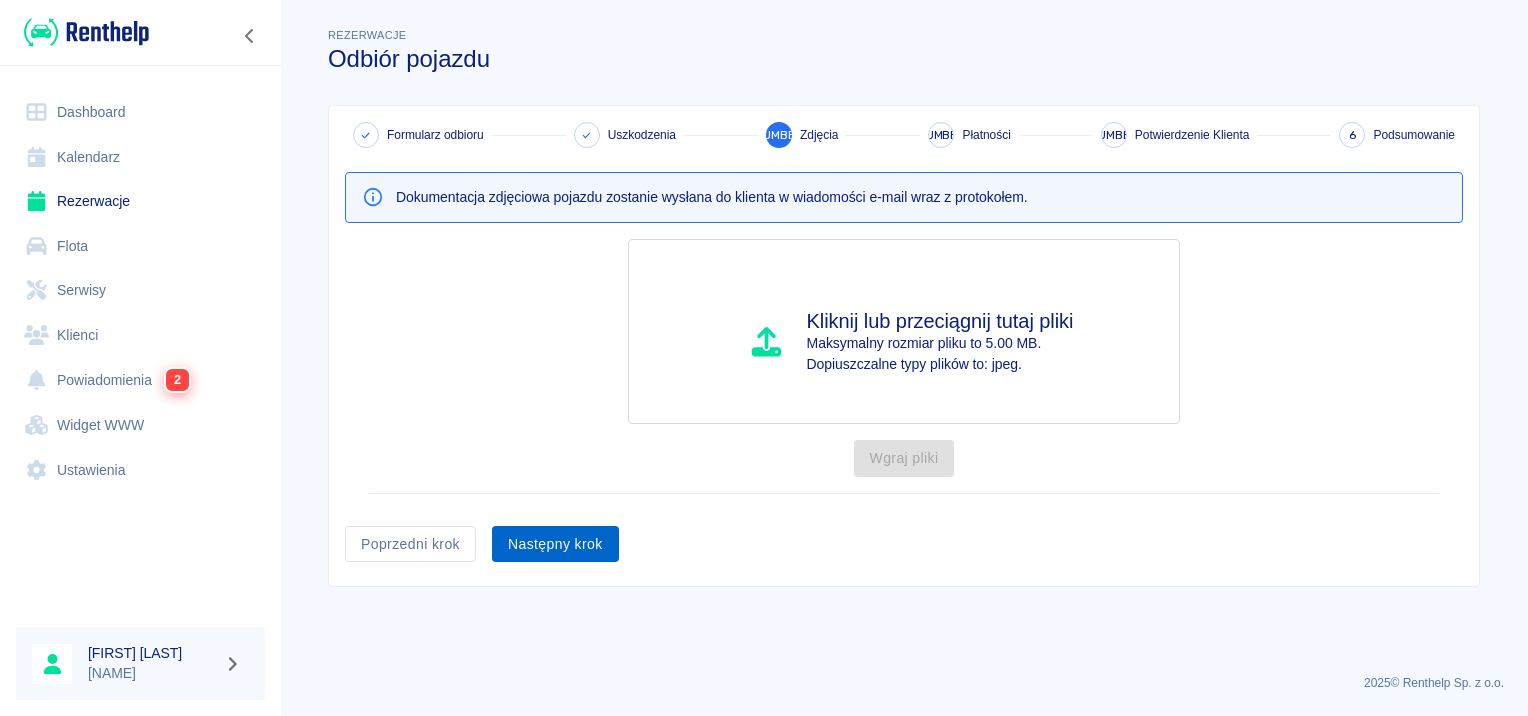 click on "Następny krok" at bounding box center (555, 544) 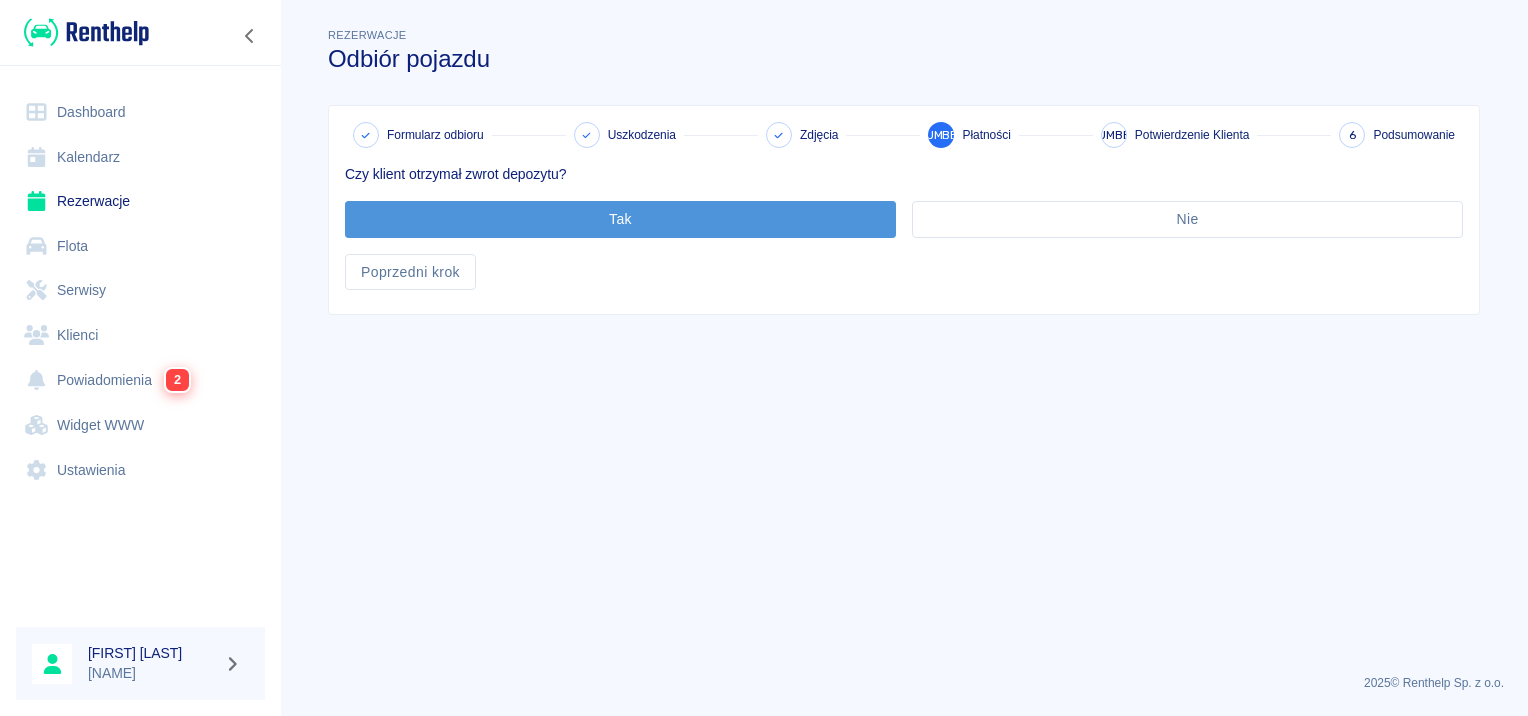 click on "Tak" at bounding box center (620, 219) 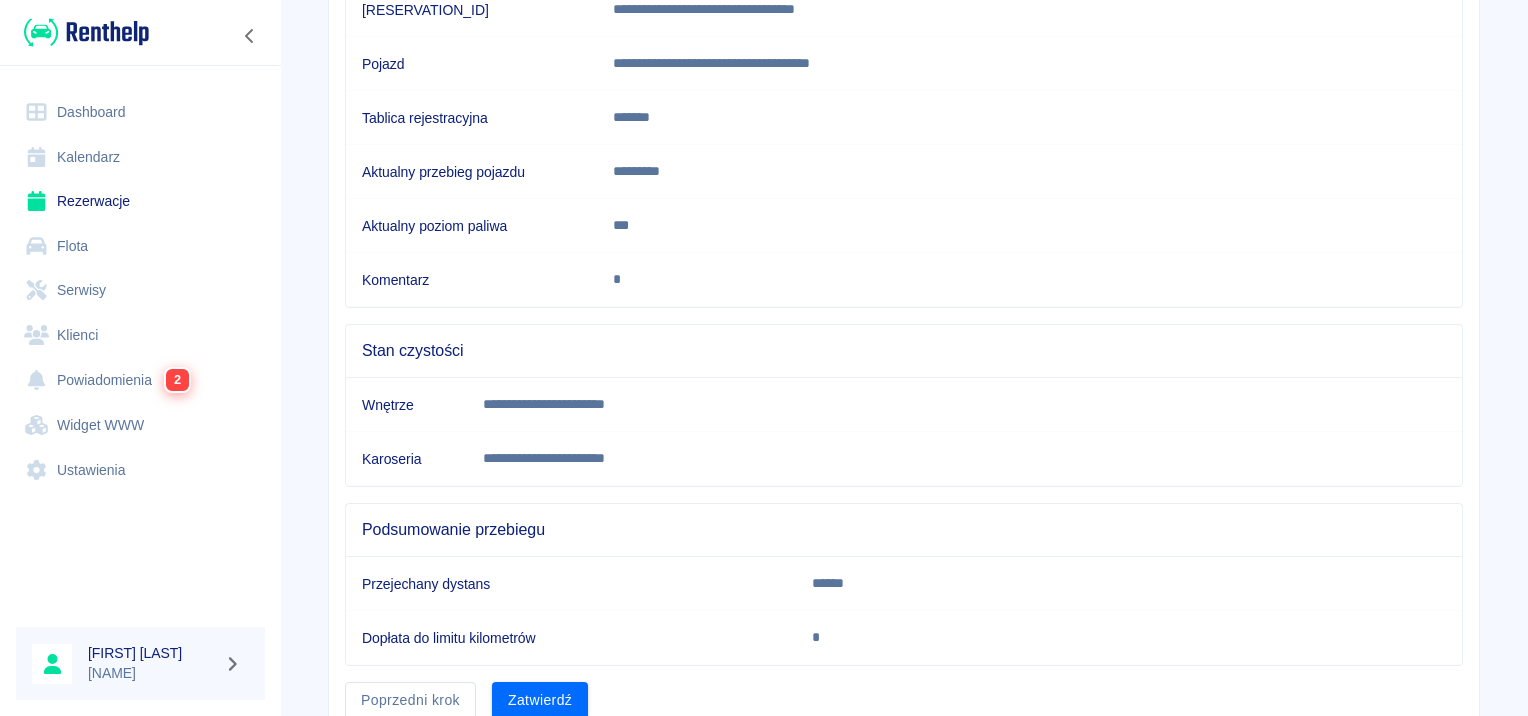 scroll, scrollTop: 353, scrollLeft: 0, axis: vertical 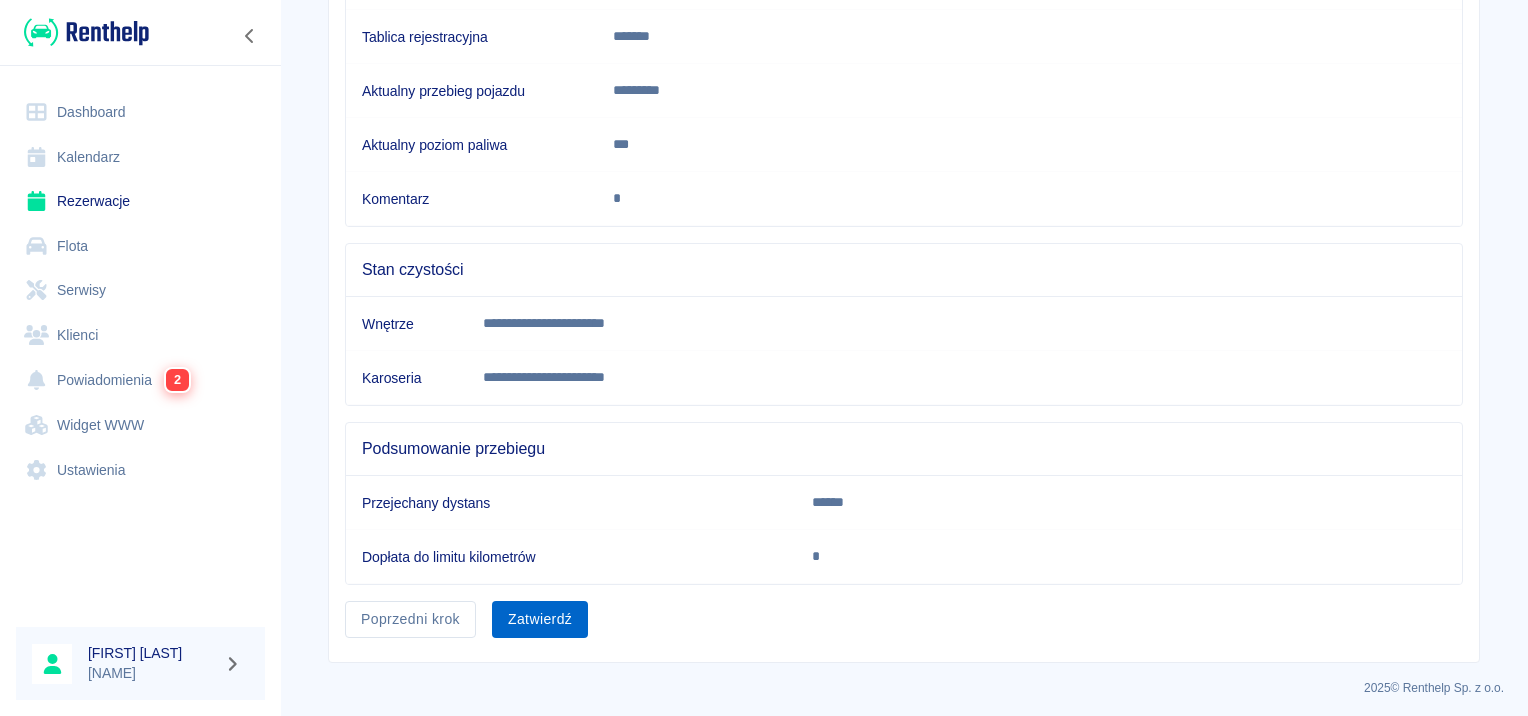 click on "Zatwierdź" at bounding box center (540, 619) 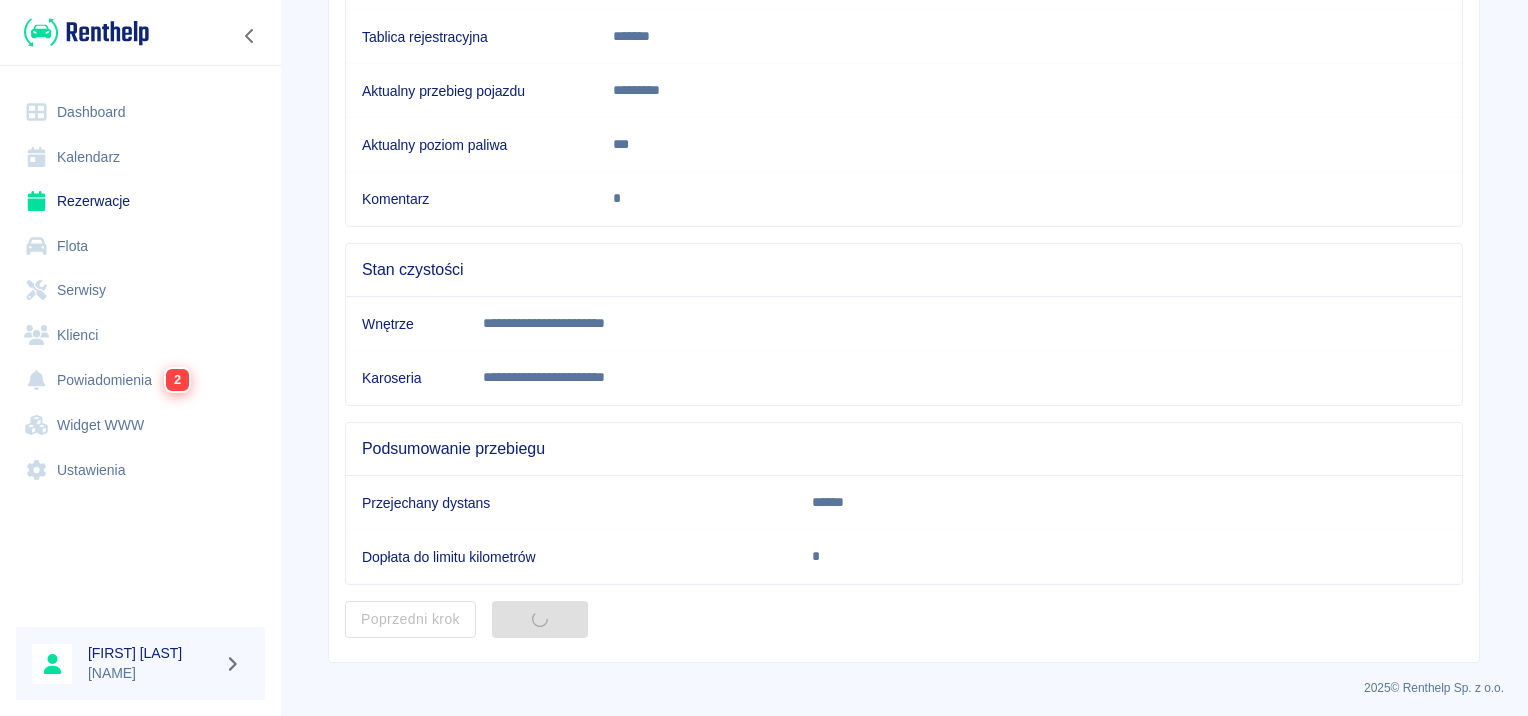 scroll, scrollTop: 0, scrollLeft: 0, axis: both 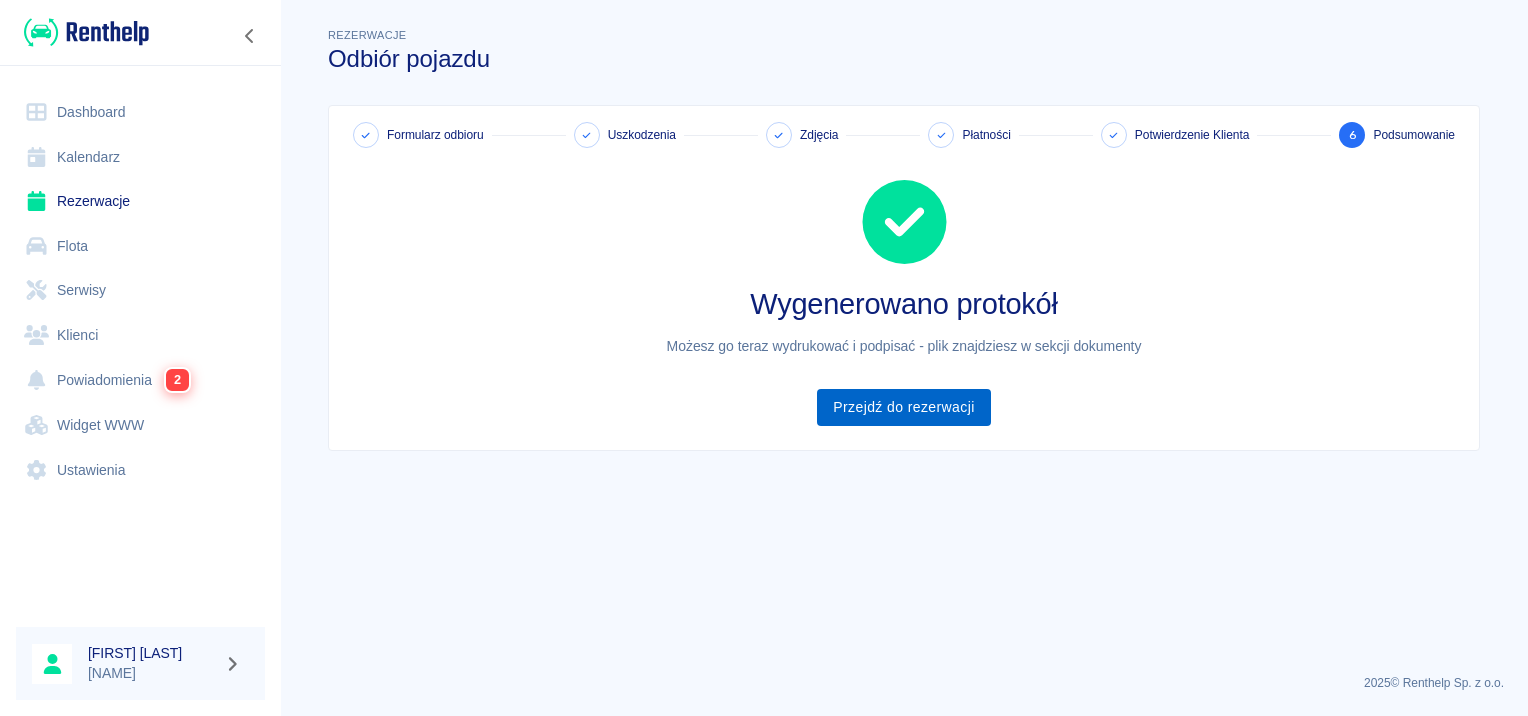 click on "Przejdź do rezerwacji" at bounding box center (903, 407) 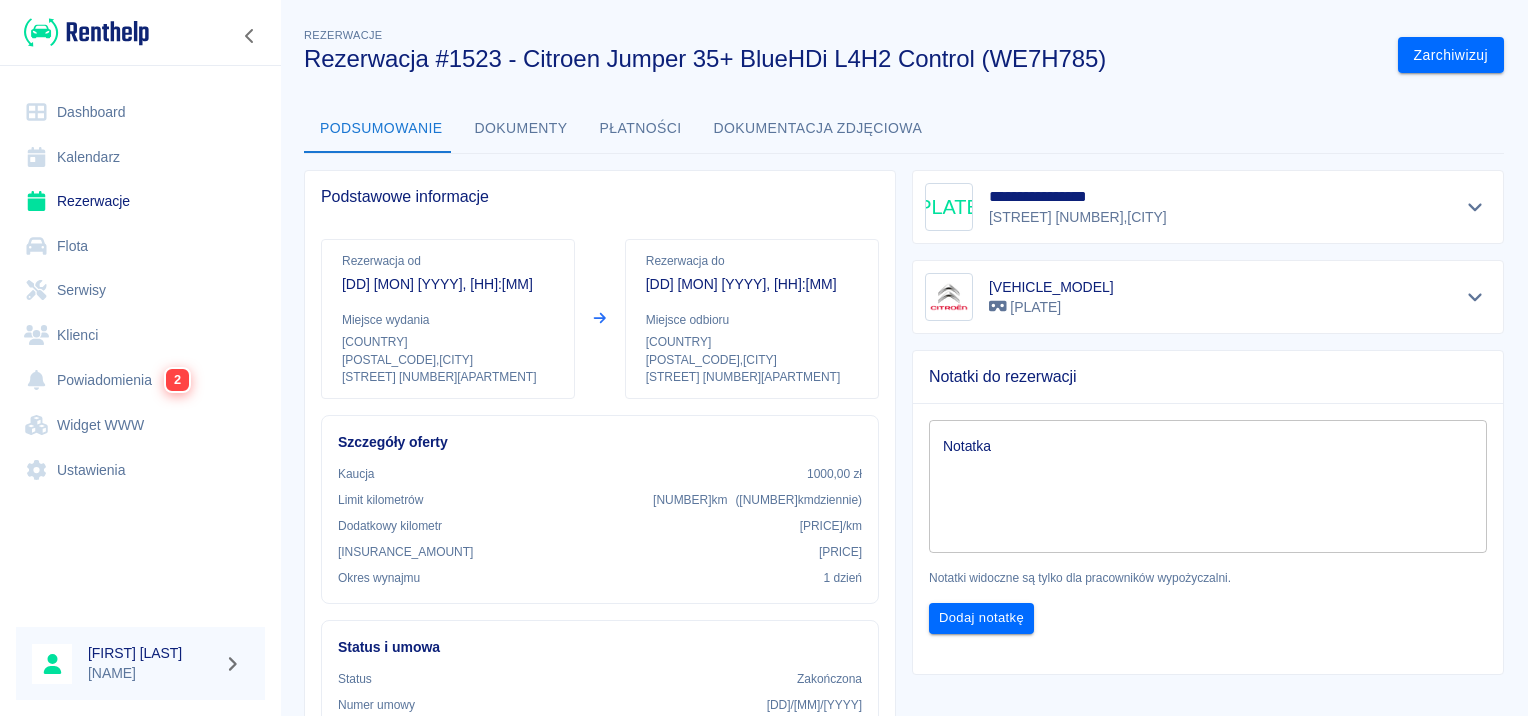 click on "Dokumenty" at bounding box center (521, 129) 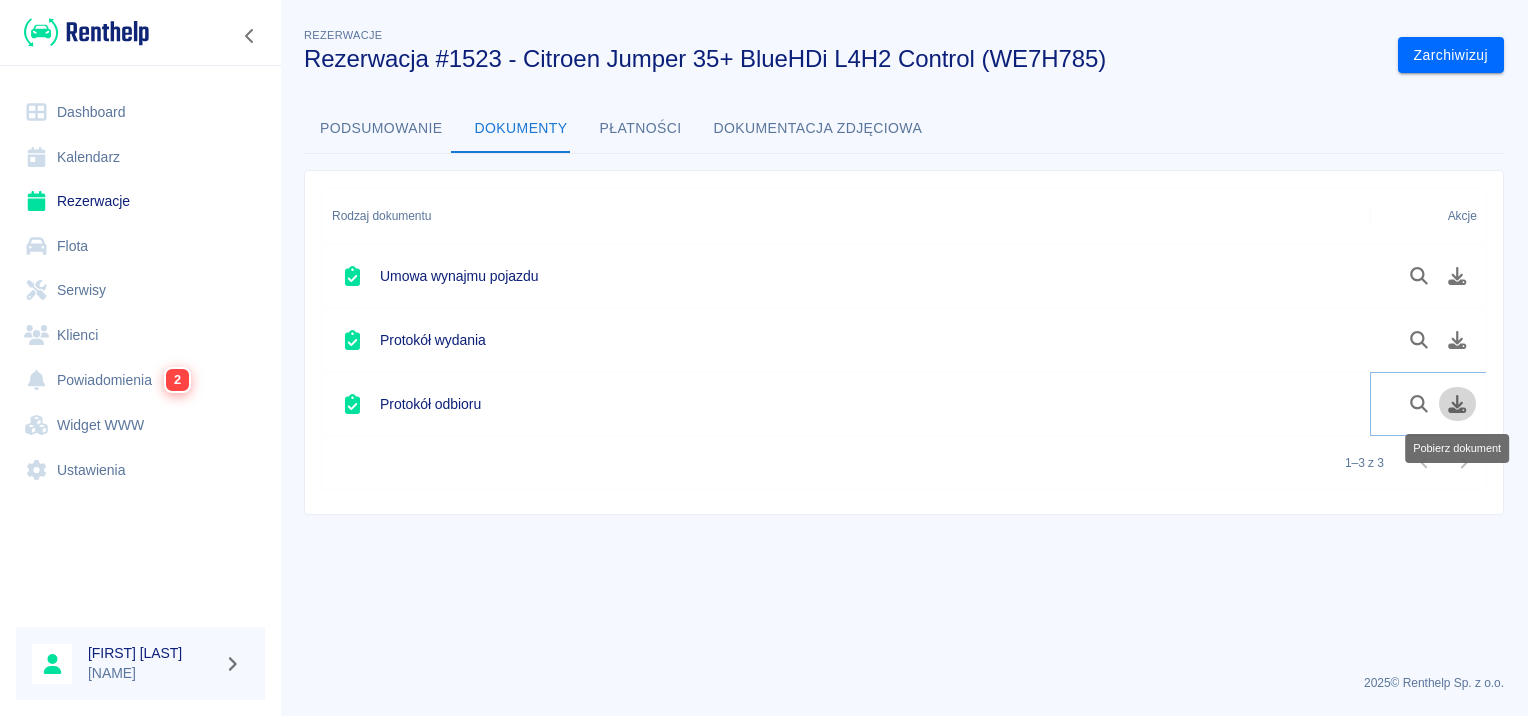 click 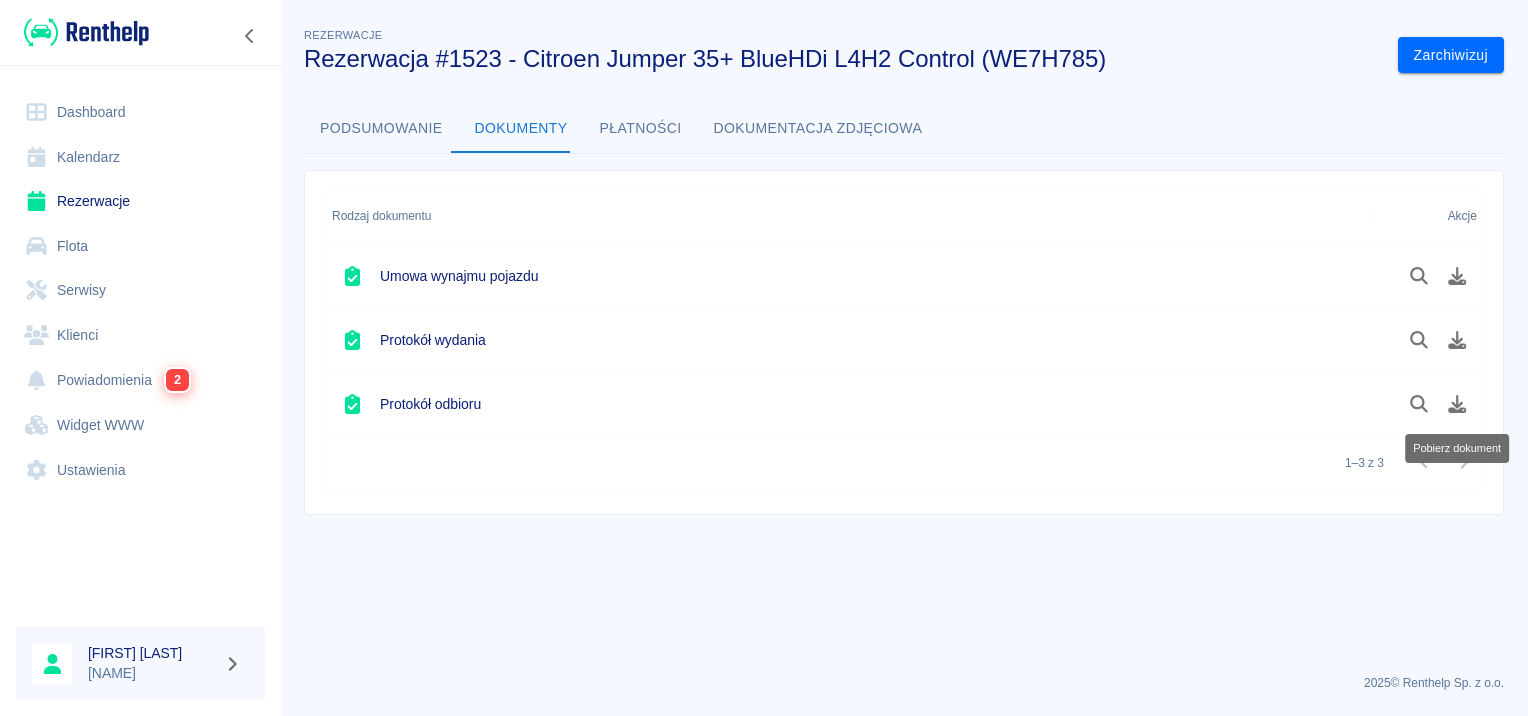 click on "Rezerwacje" at bounding box center (140, 201) 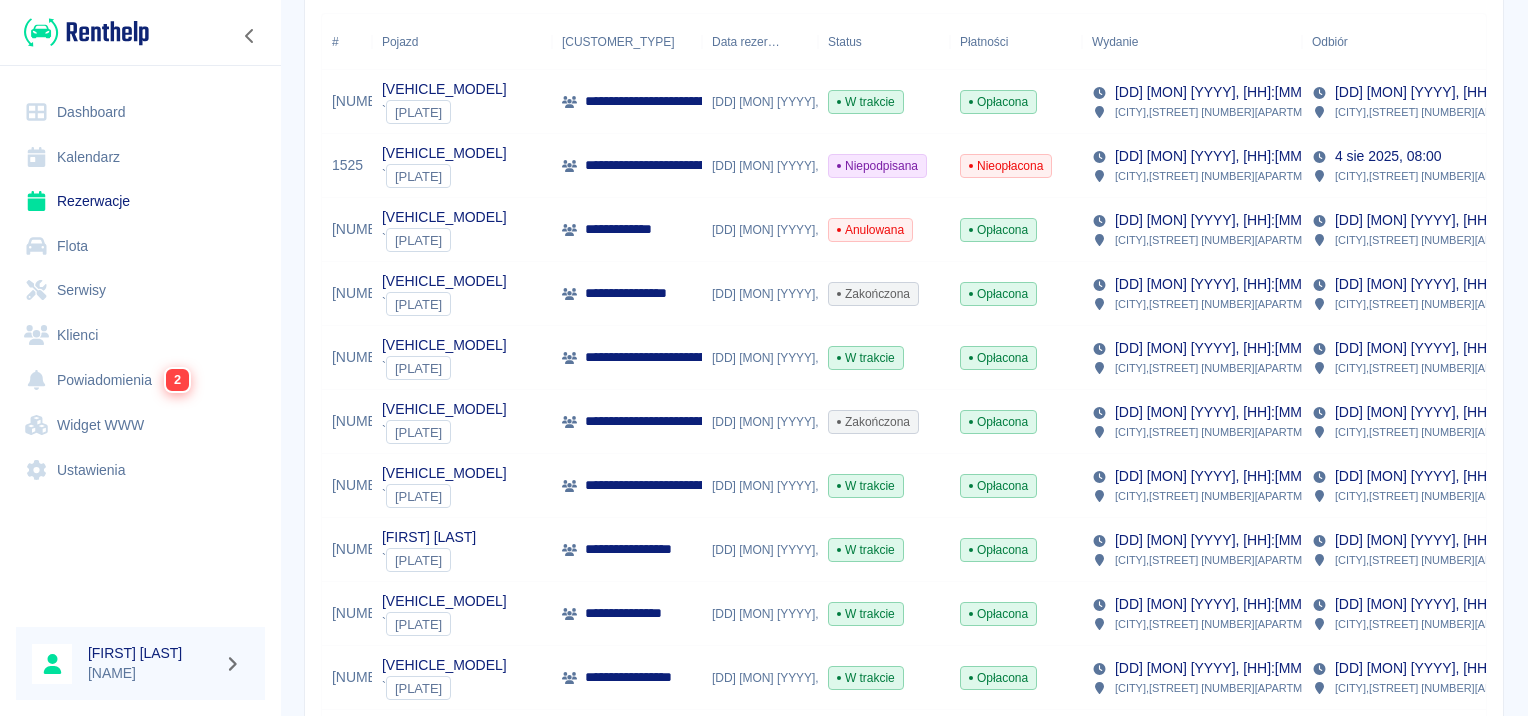 scroll, scrollTop: 500, scrollLeft: 0, axis: vertical 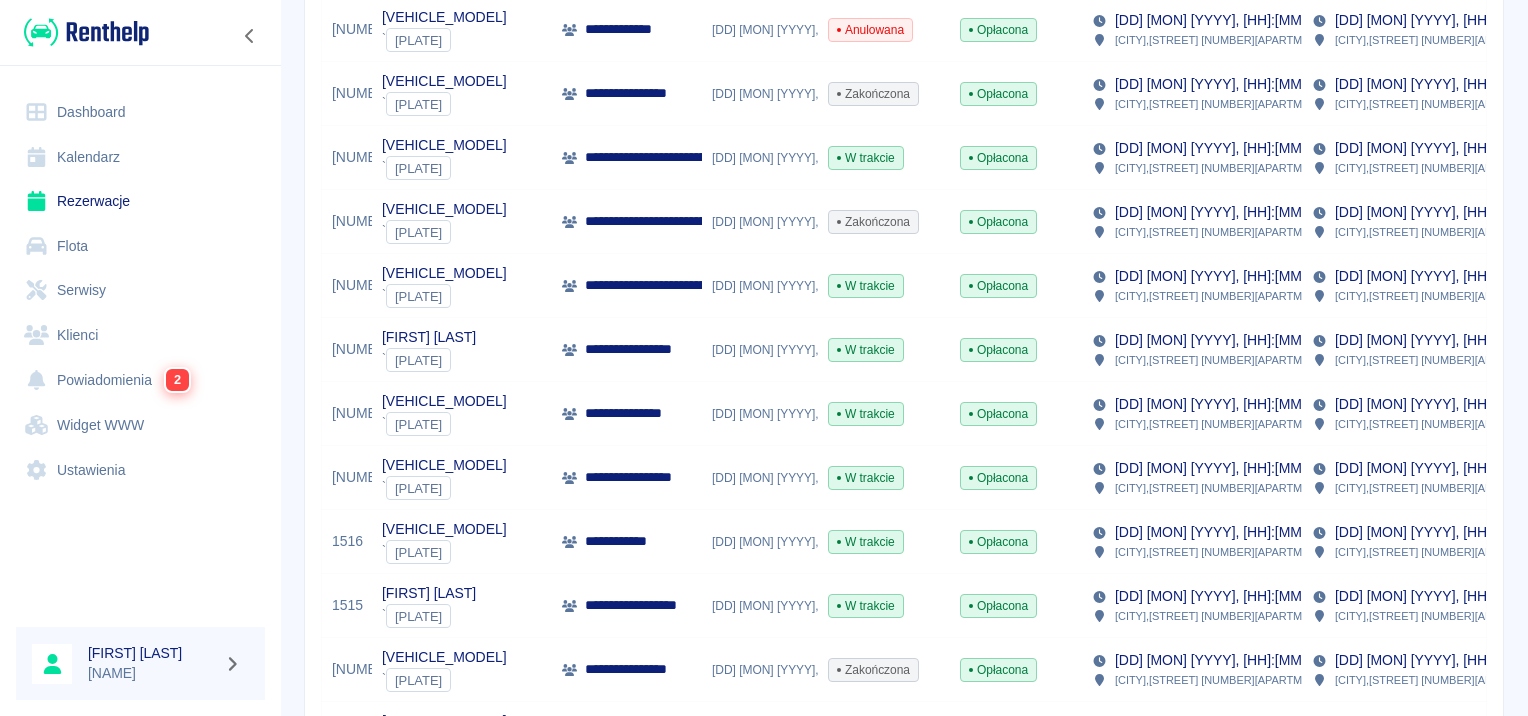 click on "[DD] [MON] [YYYY], [HH]:[MM]" at bounding box center [760, 350] 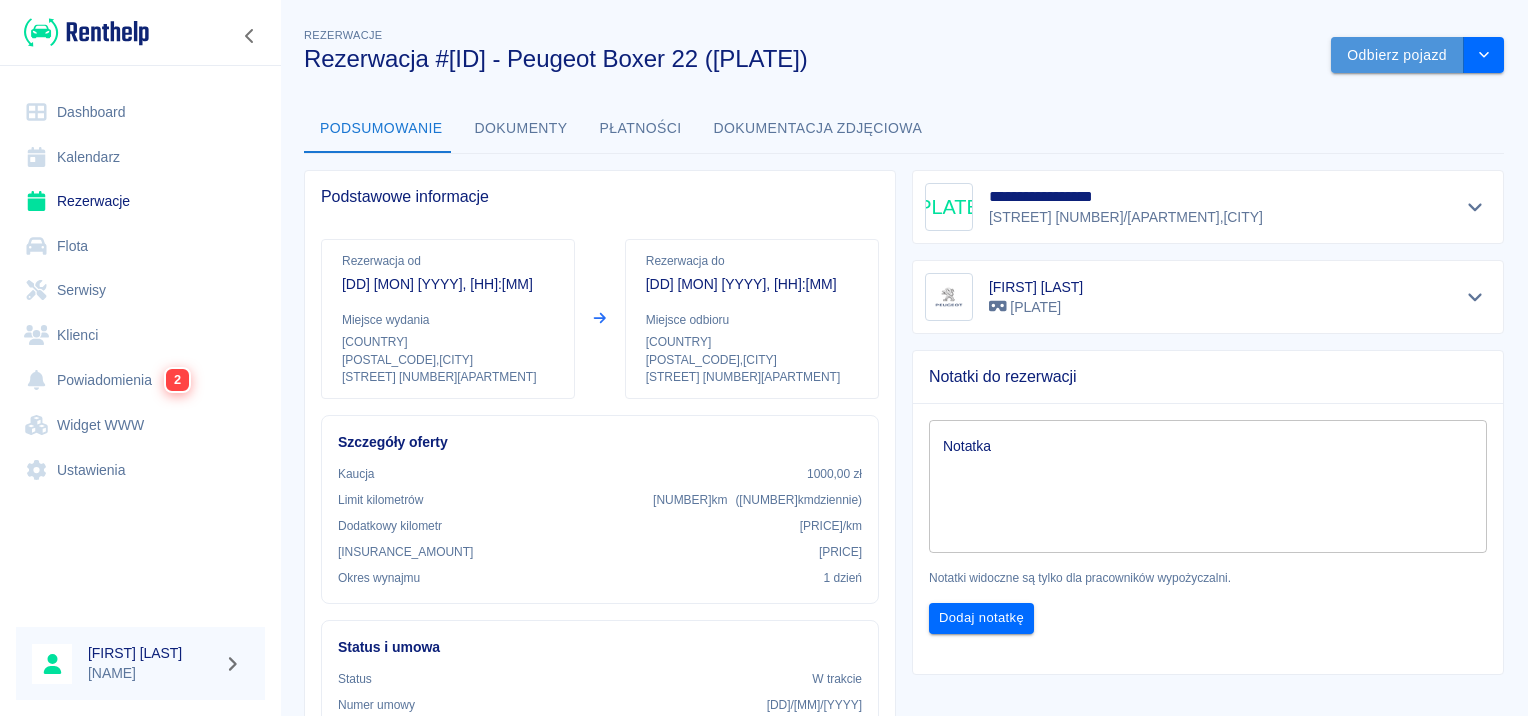 click on "Odbierz pojazd" at bounding box center (1397, 55) 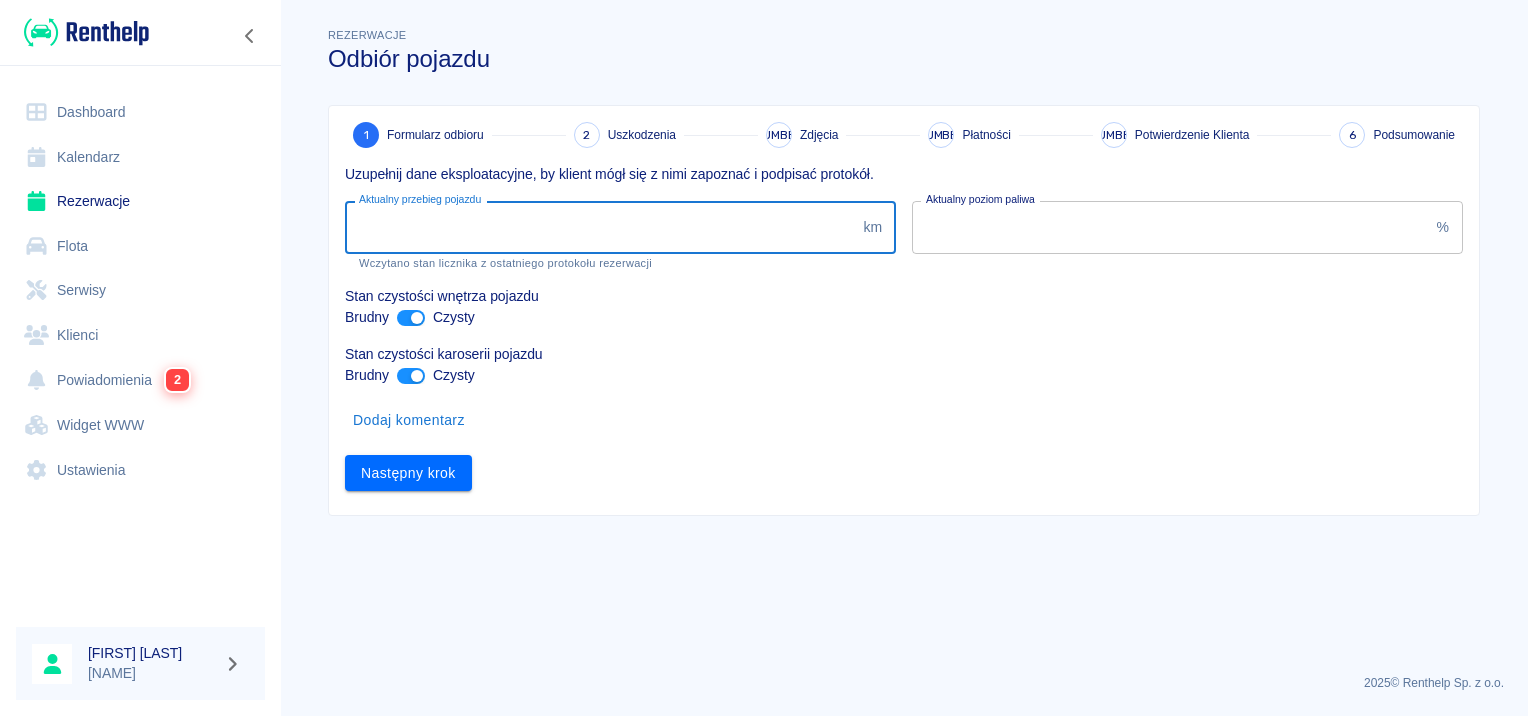 drag, startPoint x: 375, startPoint y: 223, endPoint x: 624, endPoint y: 212, distance: 249.24286 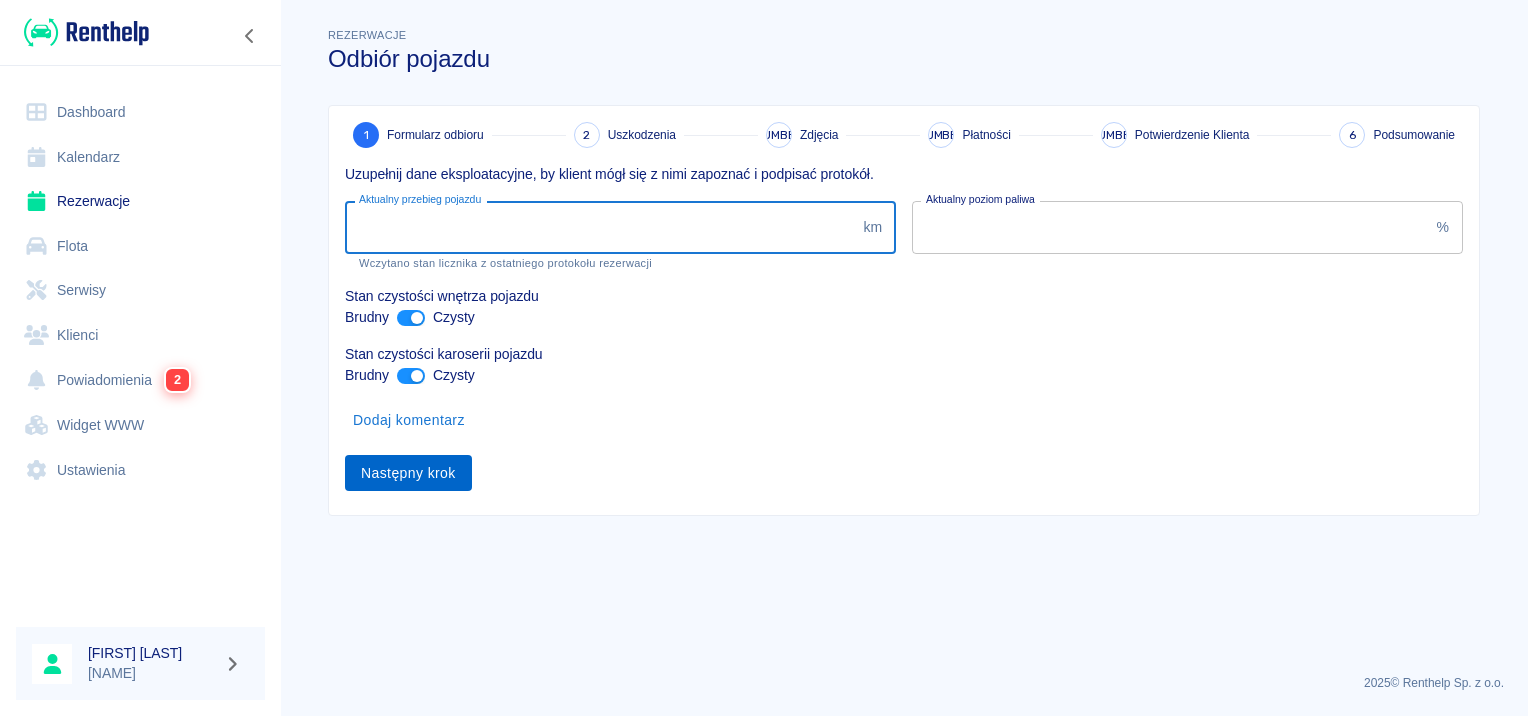 type on "[NUMBER]" 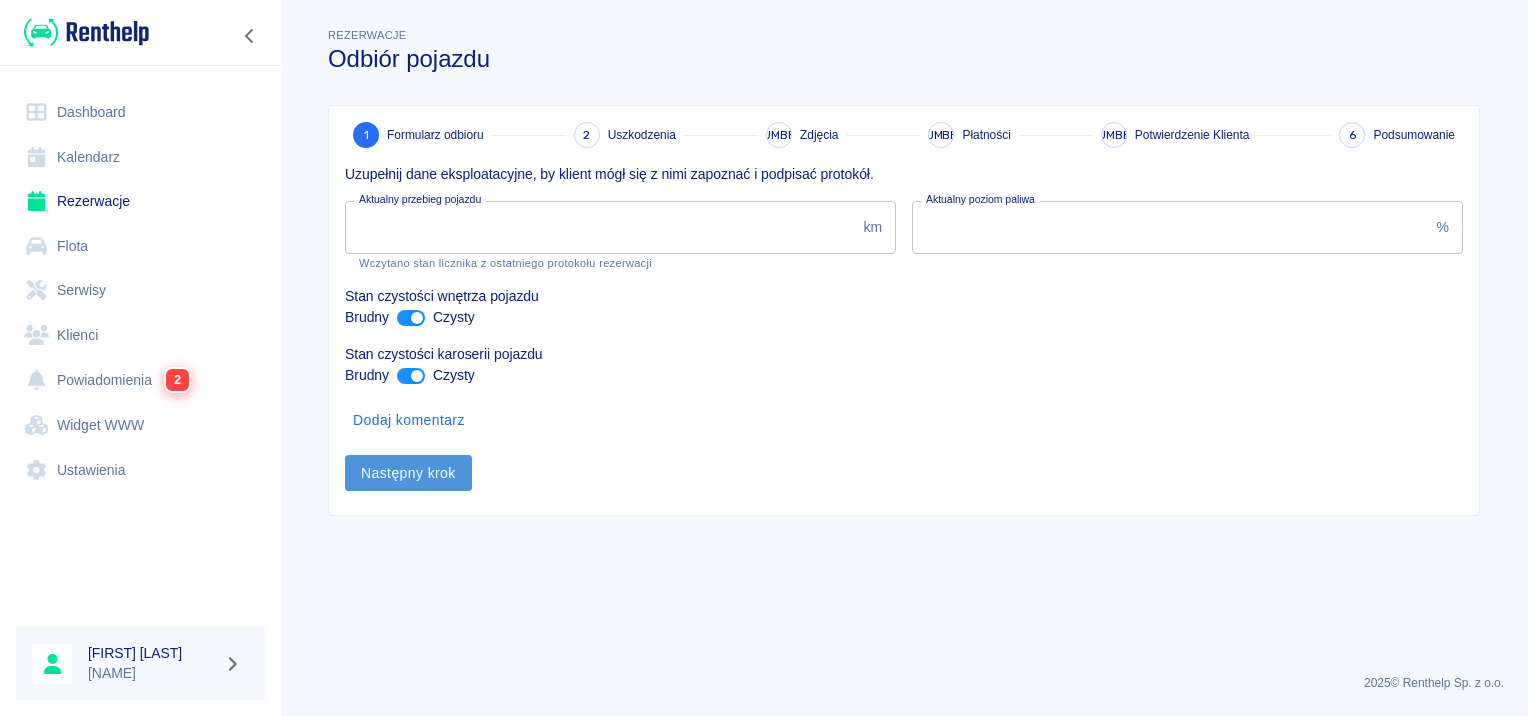 click on "Następny krok" at bounding box center [408, 473] 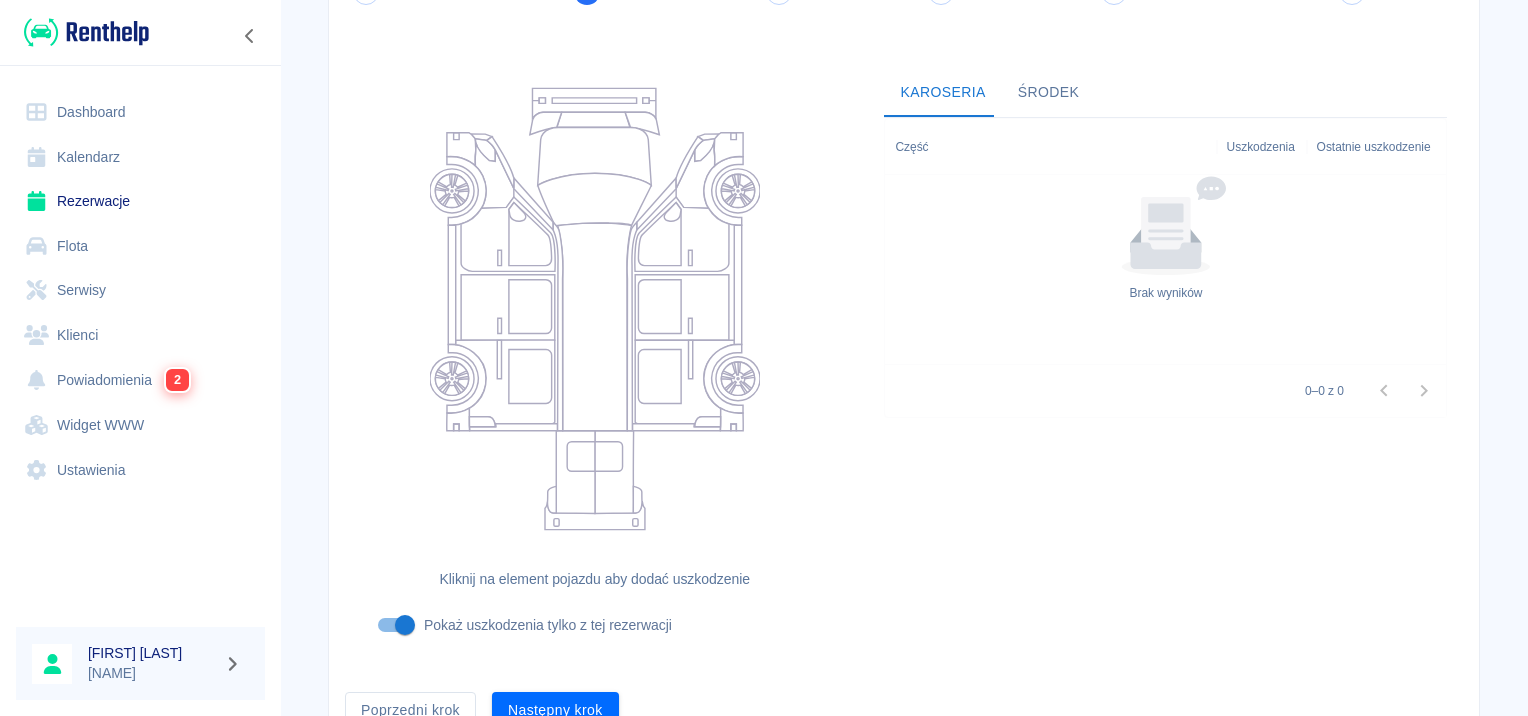 scroll, scrollTop: 238, scrollLeft: 0, axis: vertical 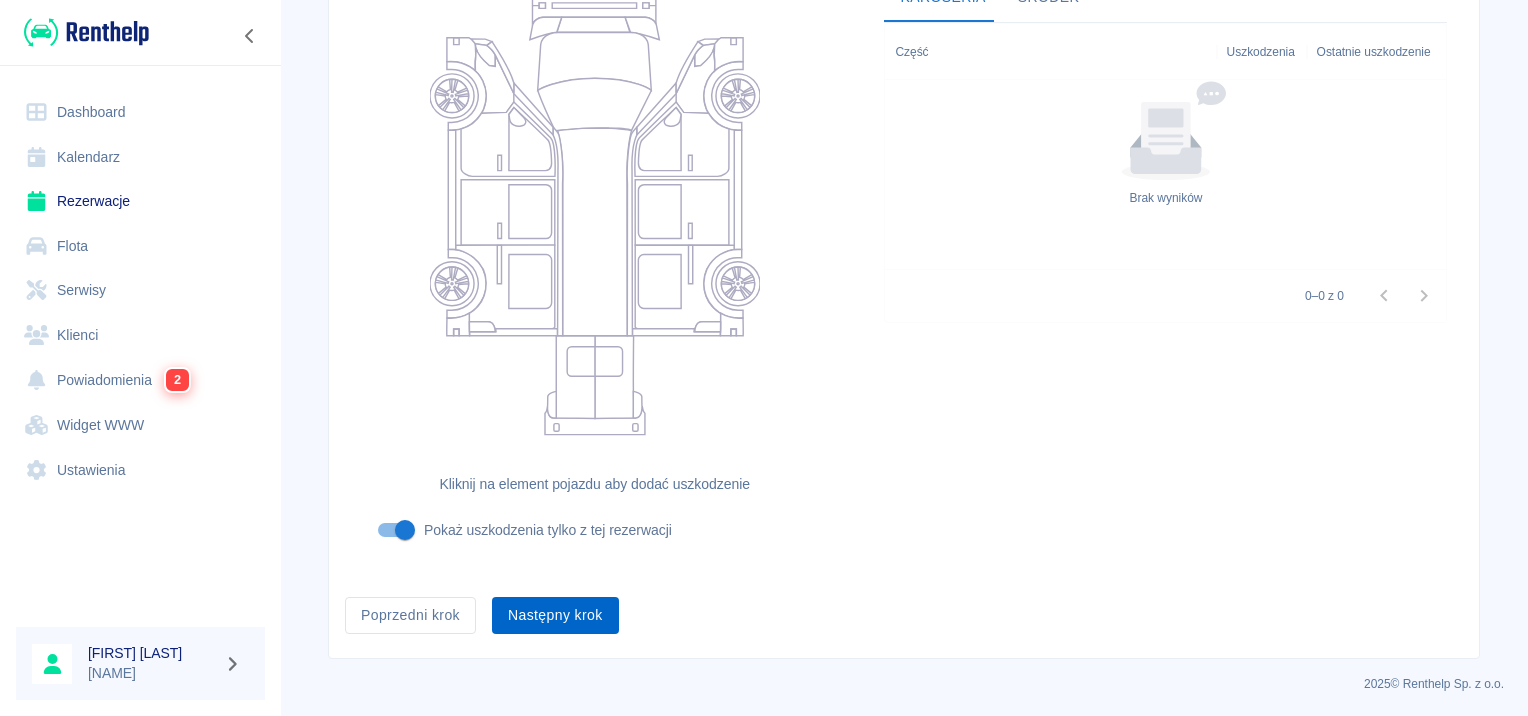 drag, startPoint x: 564, startPoint y: 634, endPoint x: 569, endPoint y: 623, distance: 12.083046 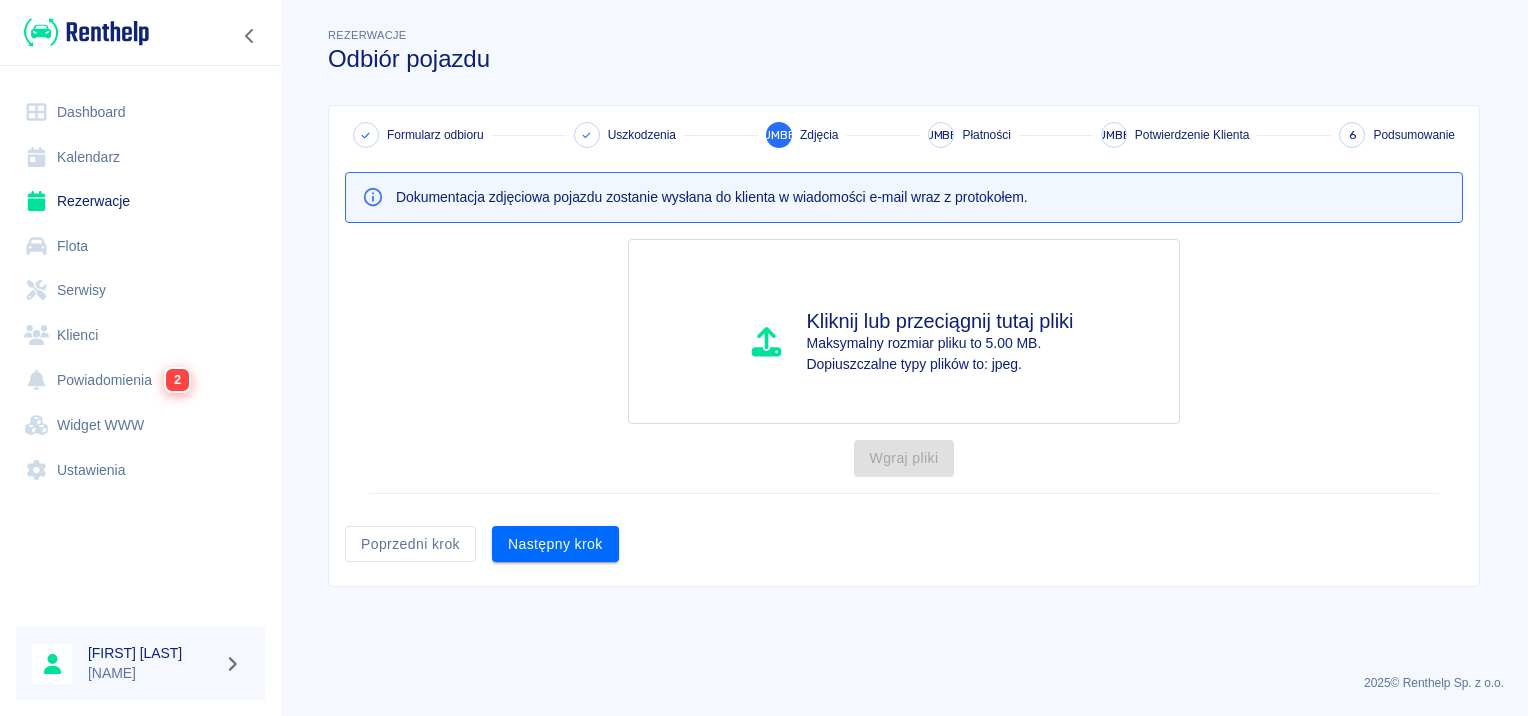 scroll, scrollTop: 0, scrollLeft: 0, axis: both 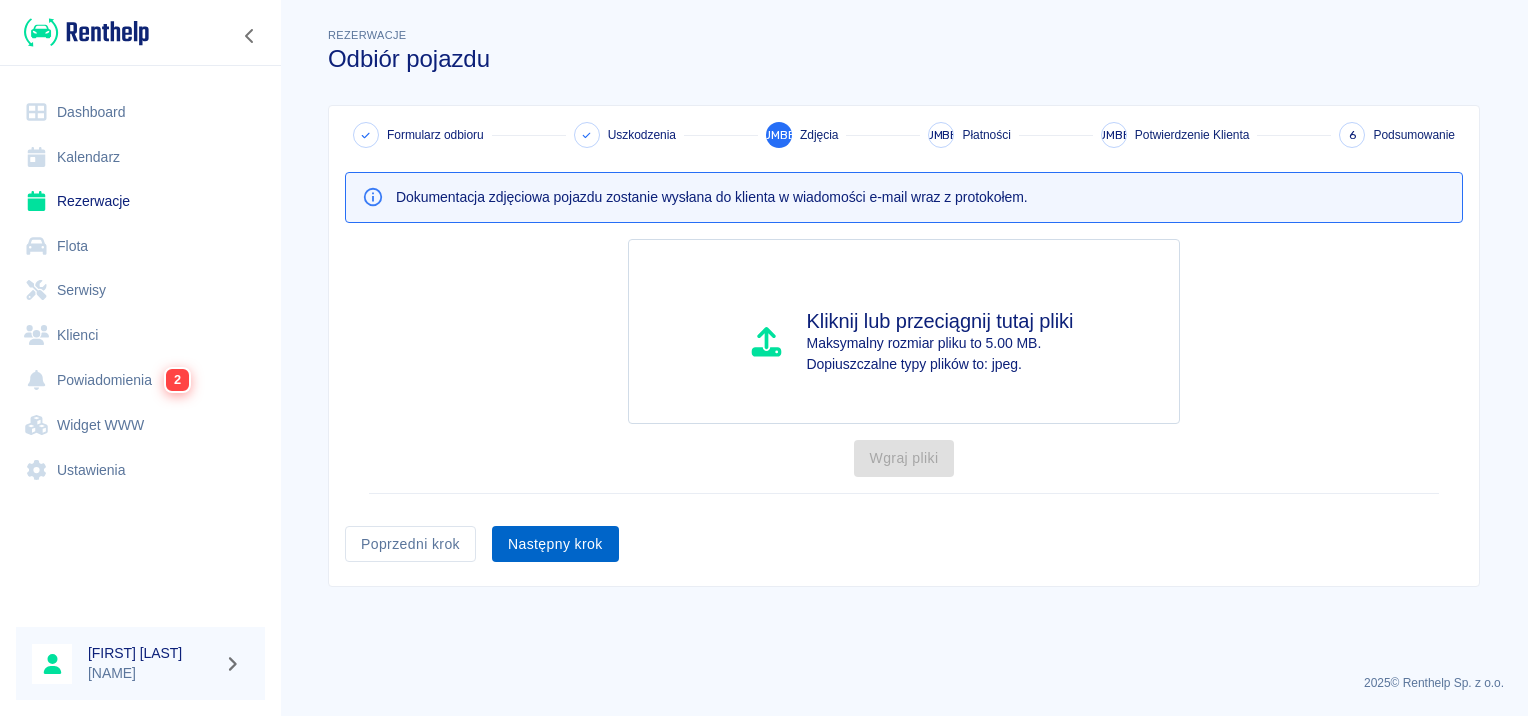 click on "Następny krok" at bounding box center [555, 544] 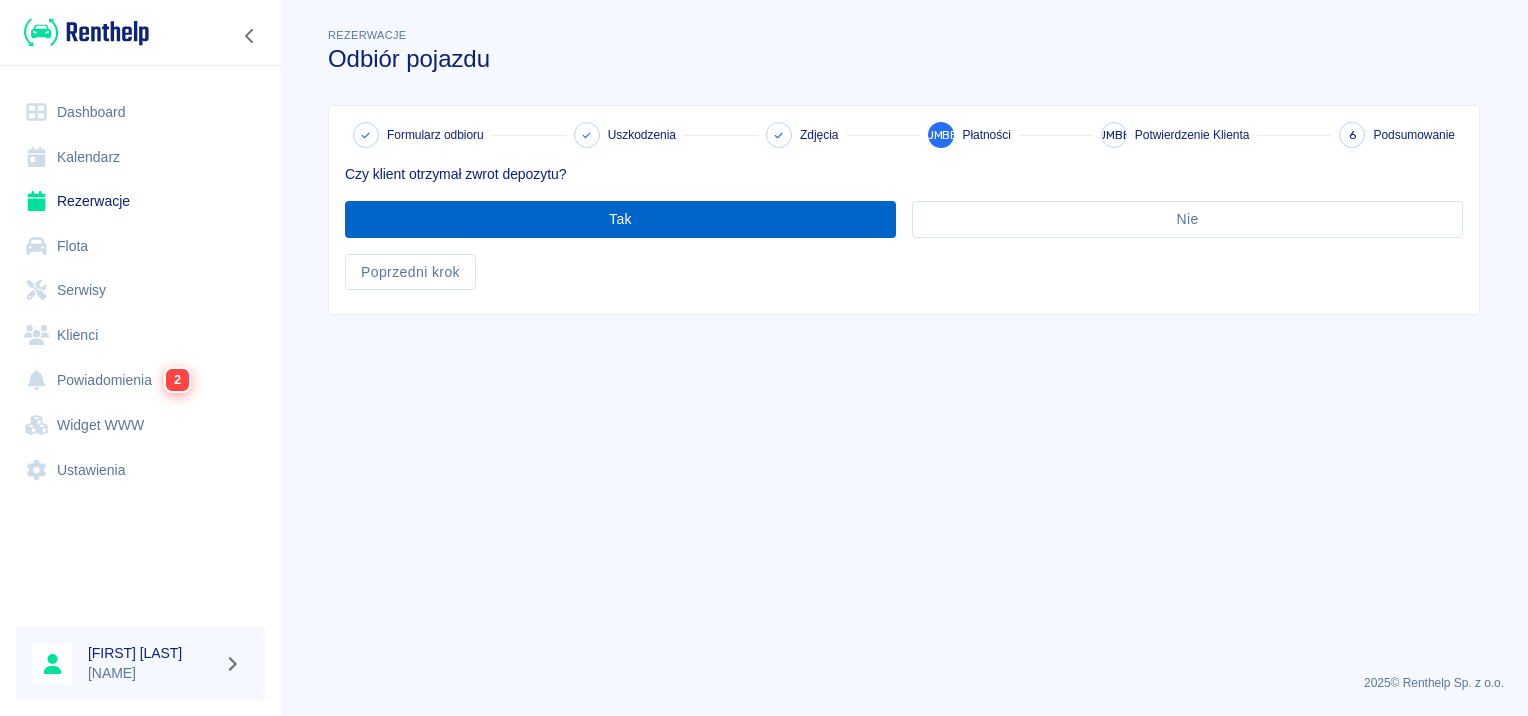click on "Tak" at bounding box center [620, 219] 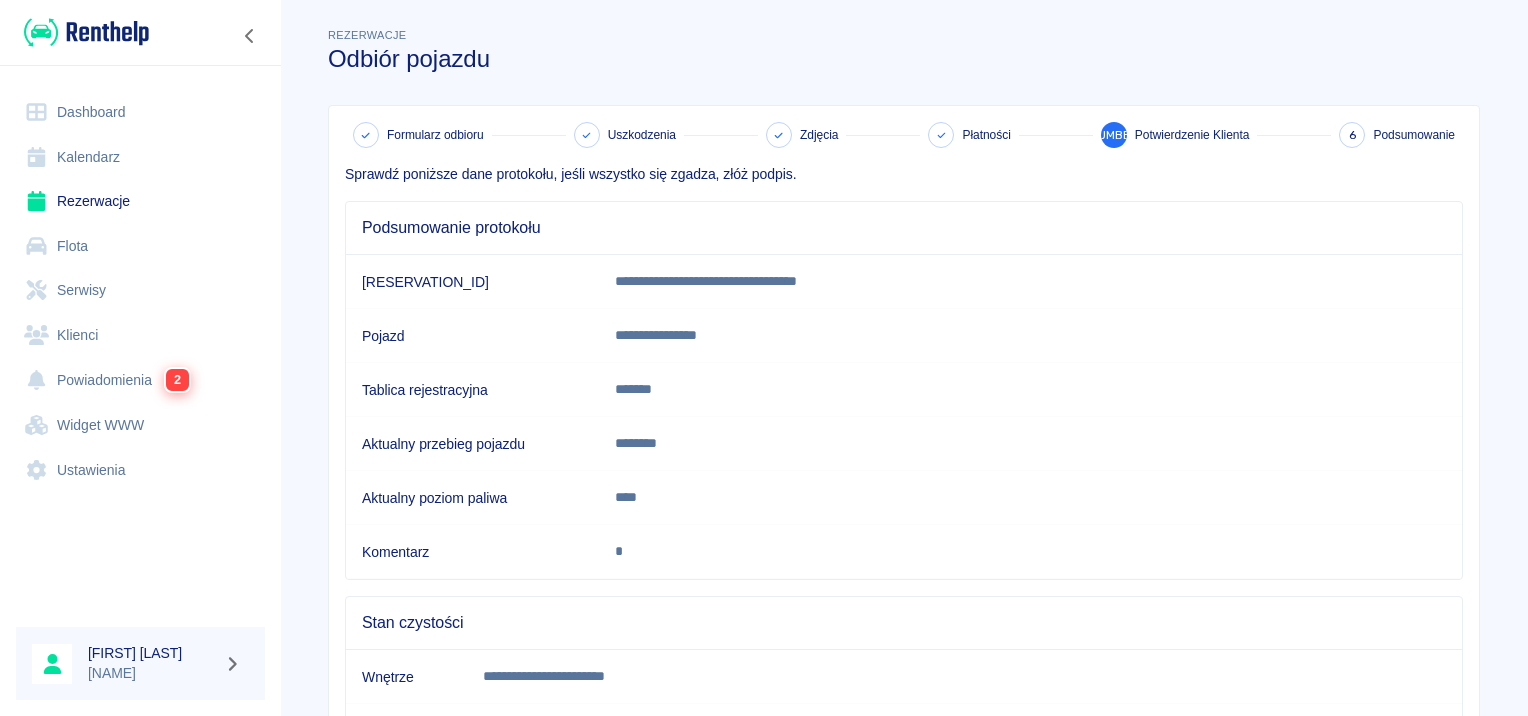 scroll, scrollTop: 353, scrollLeft: 0, axis: vertical 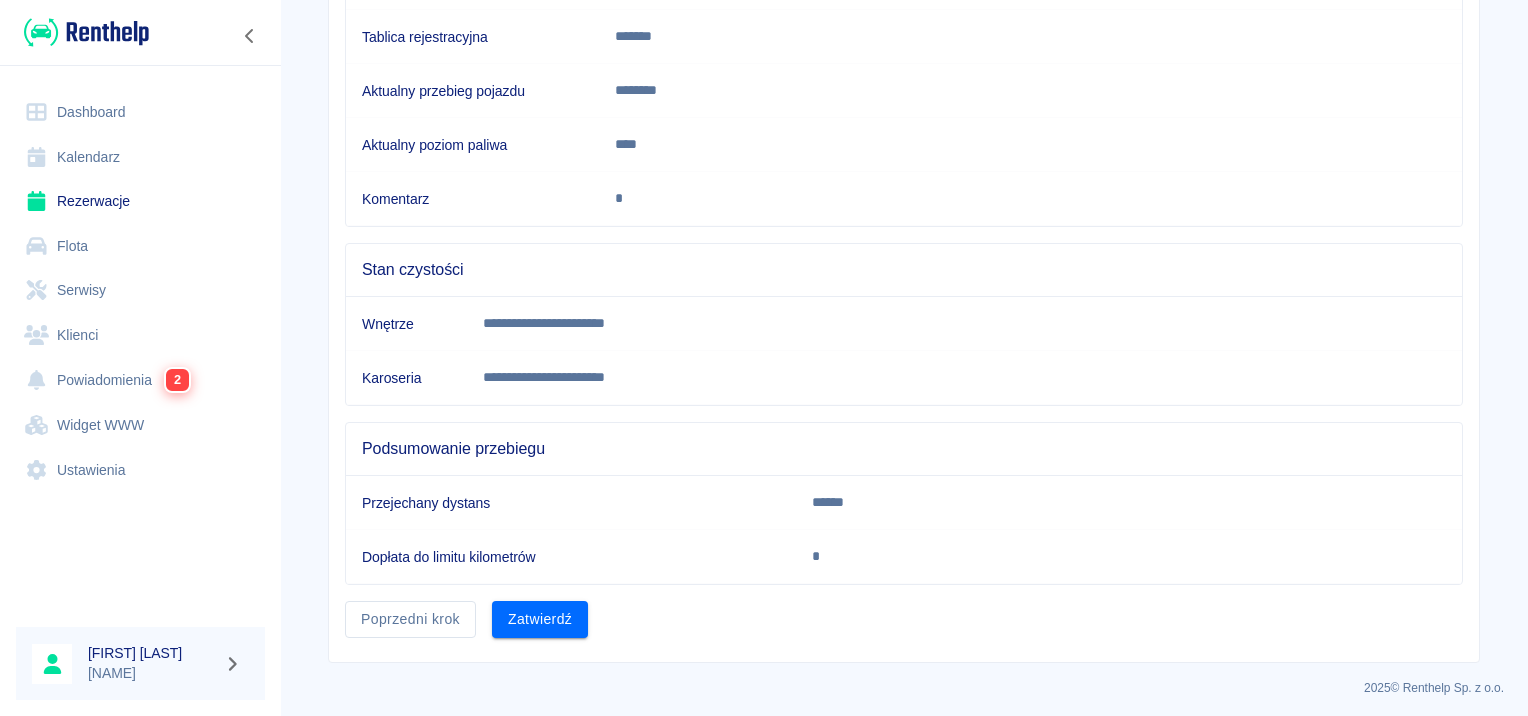 click on "Zatwierdź" at bounding box center (540, 619) 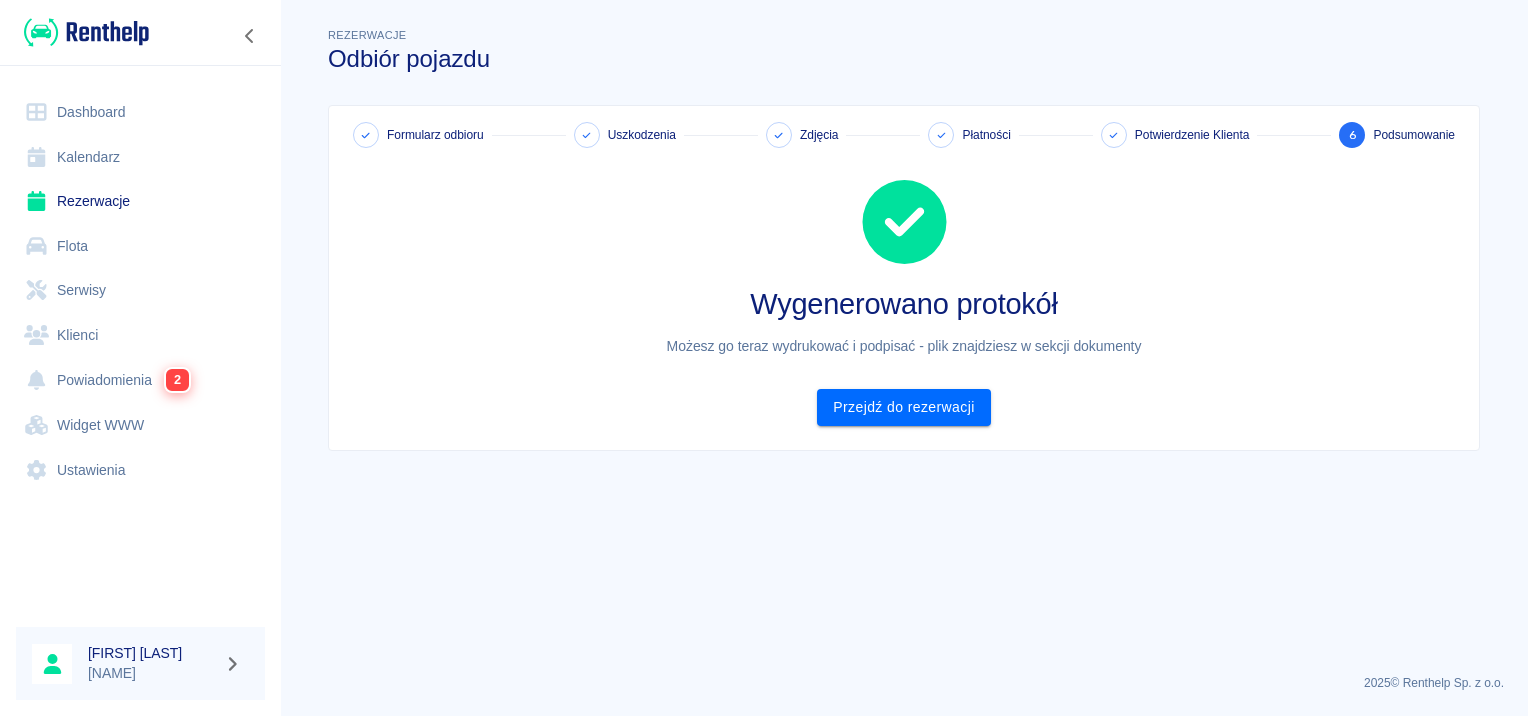 scroll, scrollTop: 0, scrollLeft: 0, axis: both 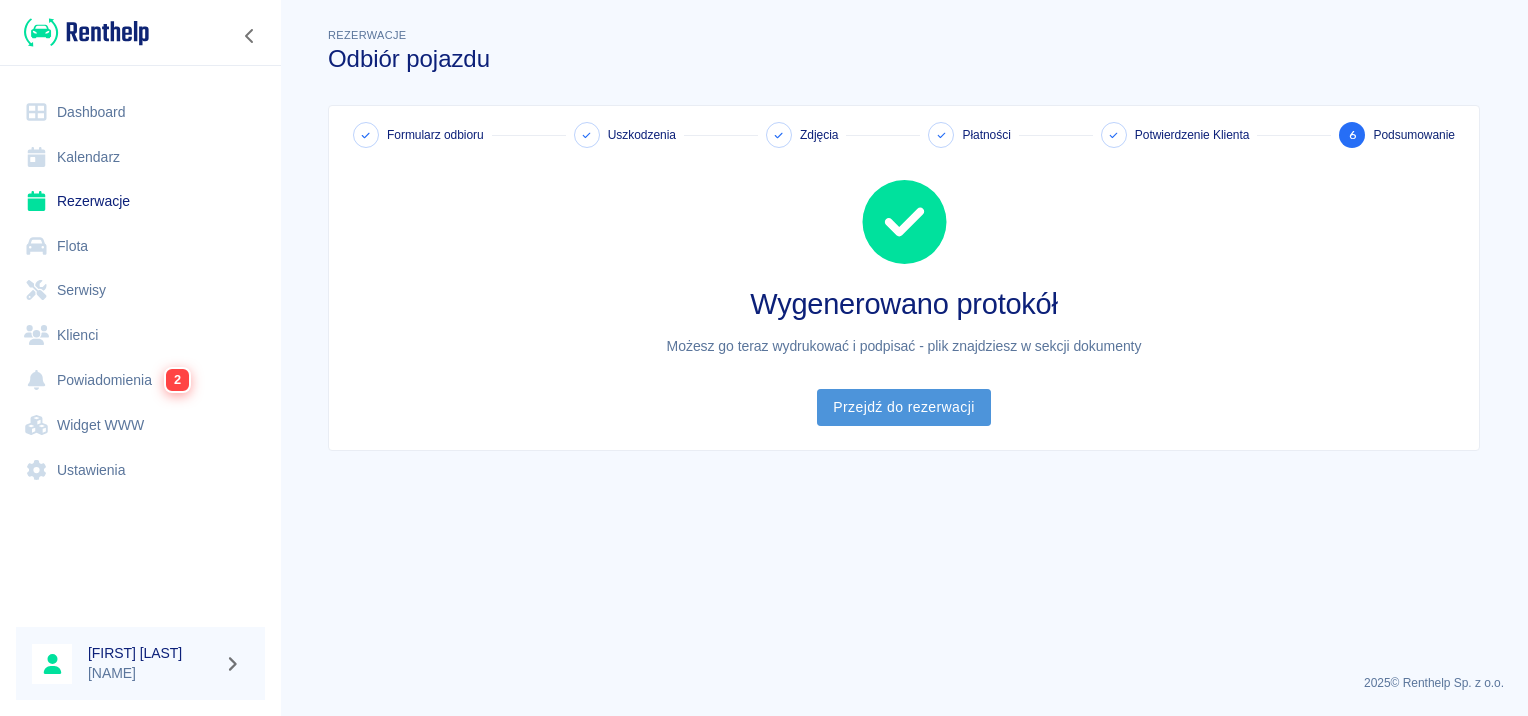 click on "Przejdź do rezerwacji" at bounding box center (903, 407) 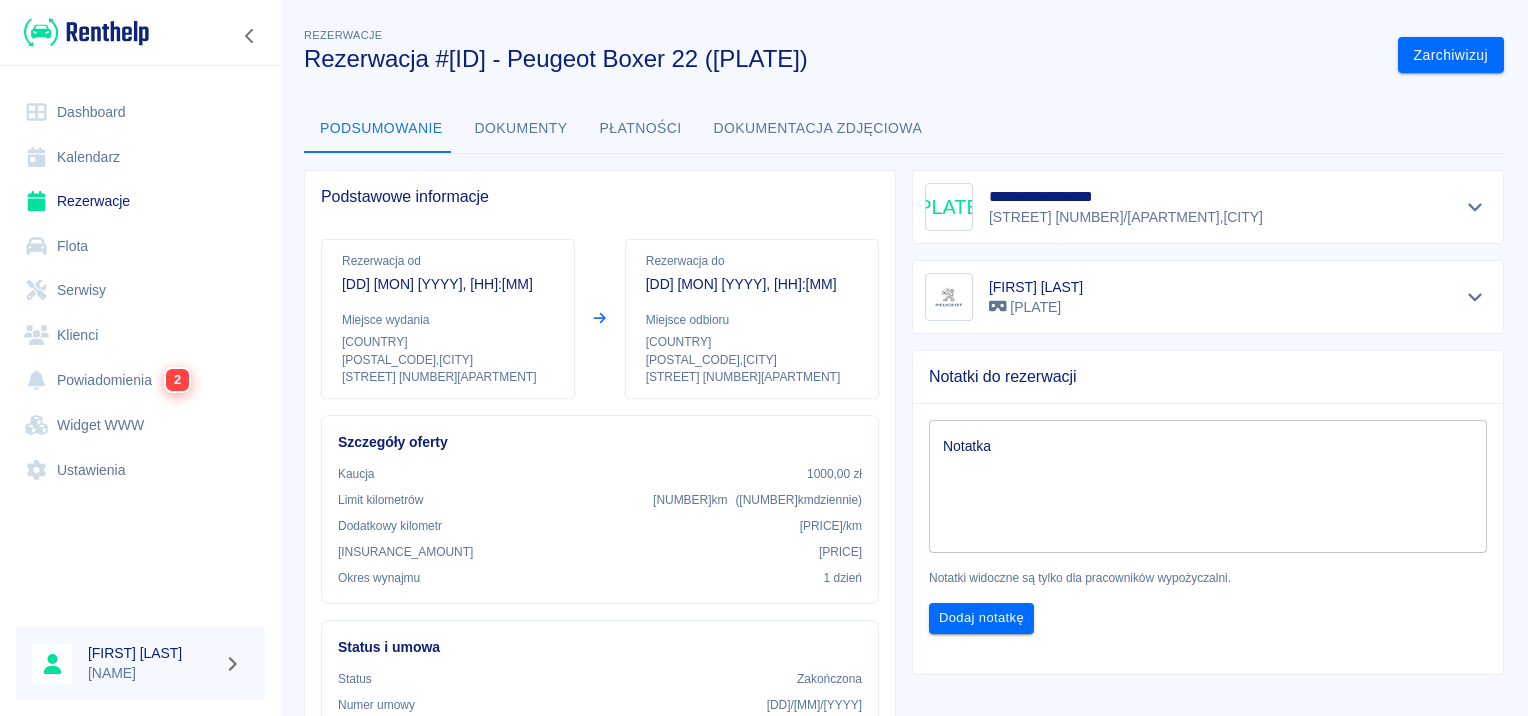 click on "Rezerwacje" at bounding box center (140, 201) 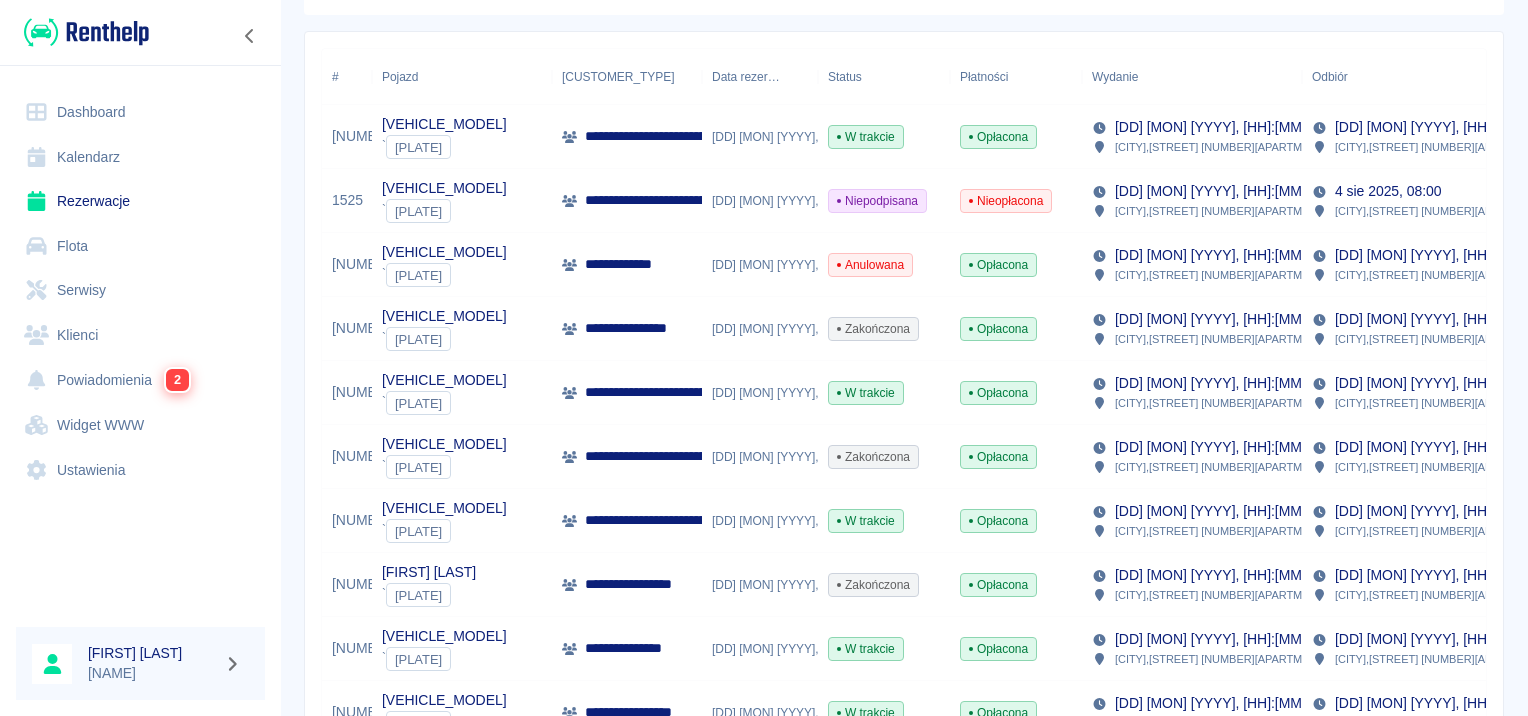 scroll, scrollTop: 300, scrollLeft: 0, axis: vertical 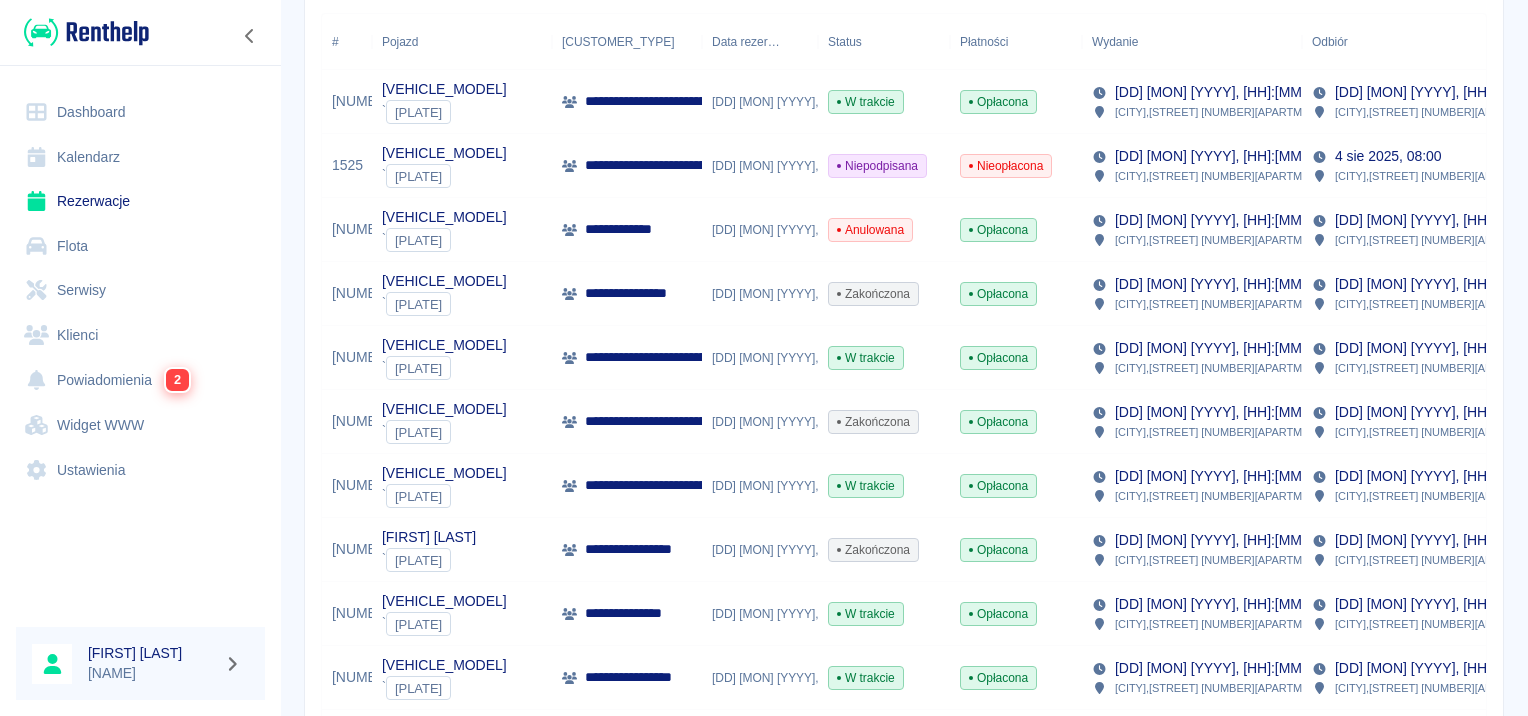 click on "**********" at bounding box center [630, 613] 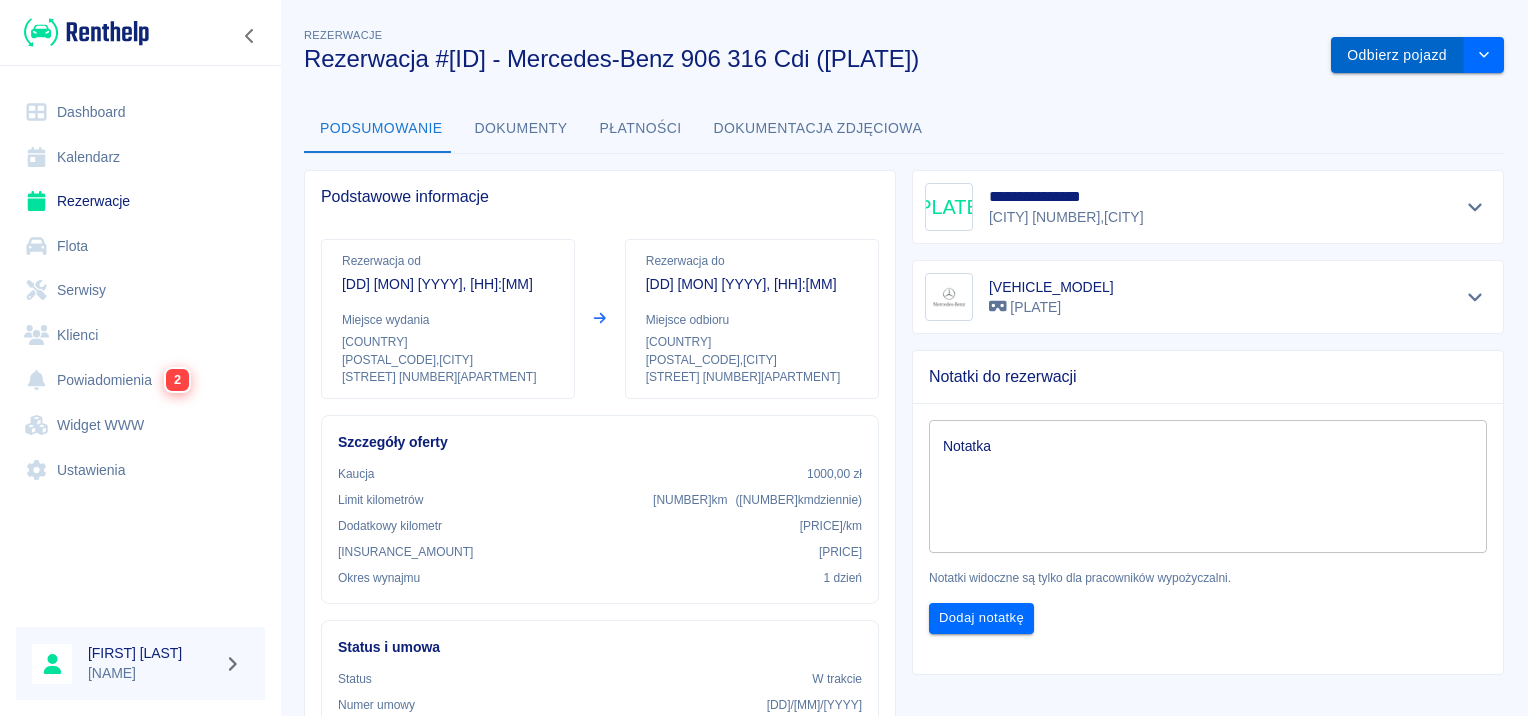 click on "Odbierz pojazd" at bounding box center [1397, 55] 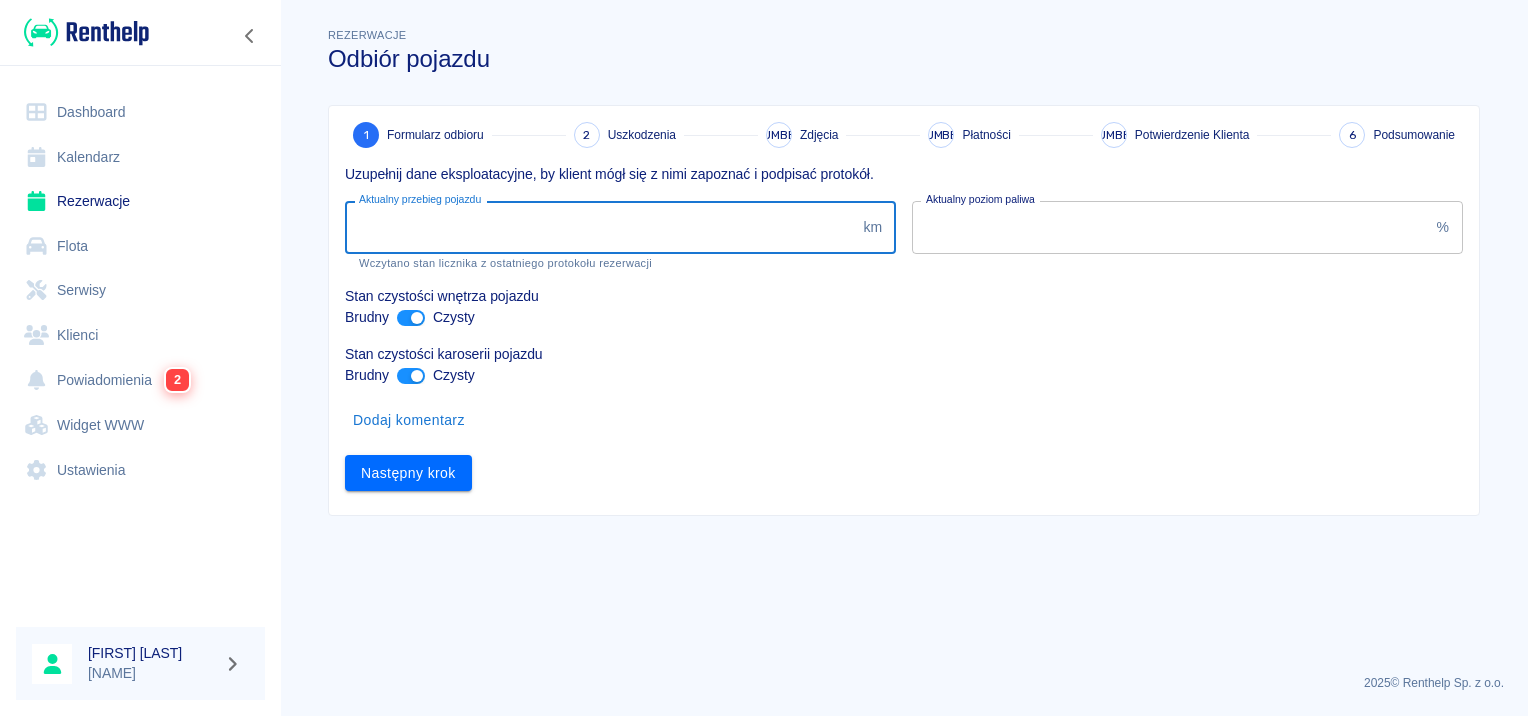 click on "[NUMBER]" at bounding box center [600, 227] 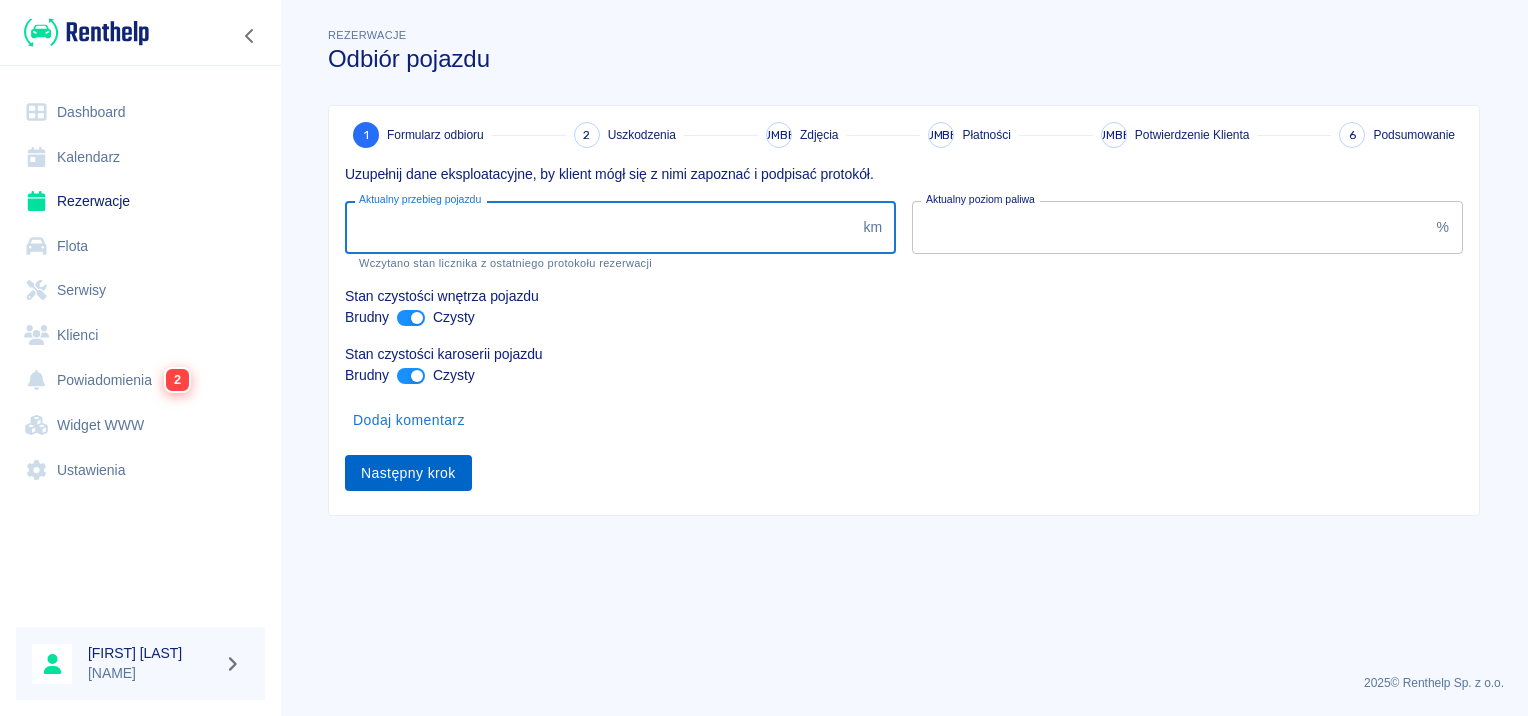 type on "[NUMBER]" 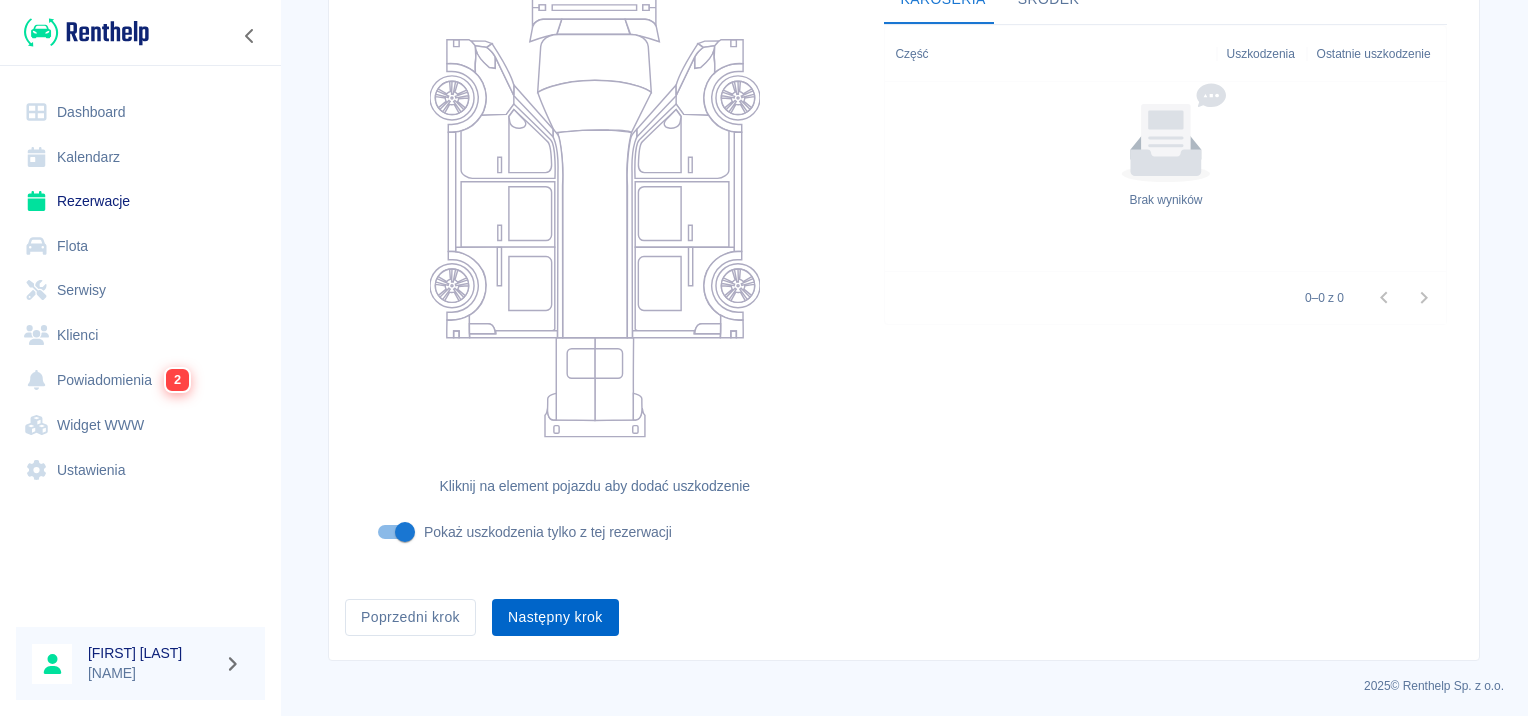 scroll, scrollTop: 238, scrollLeft: 0, axis: vertical 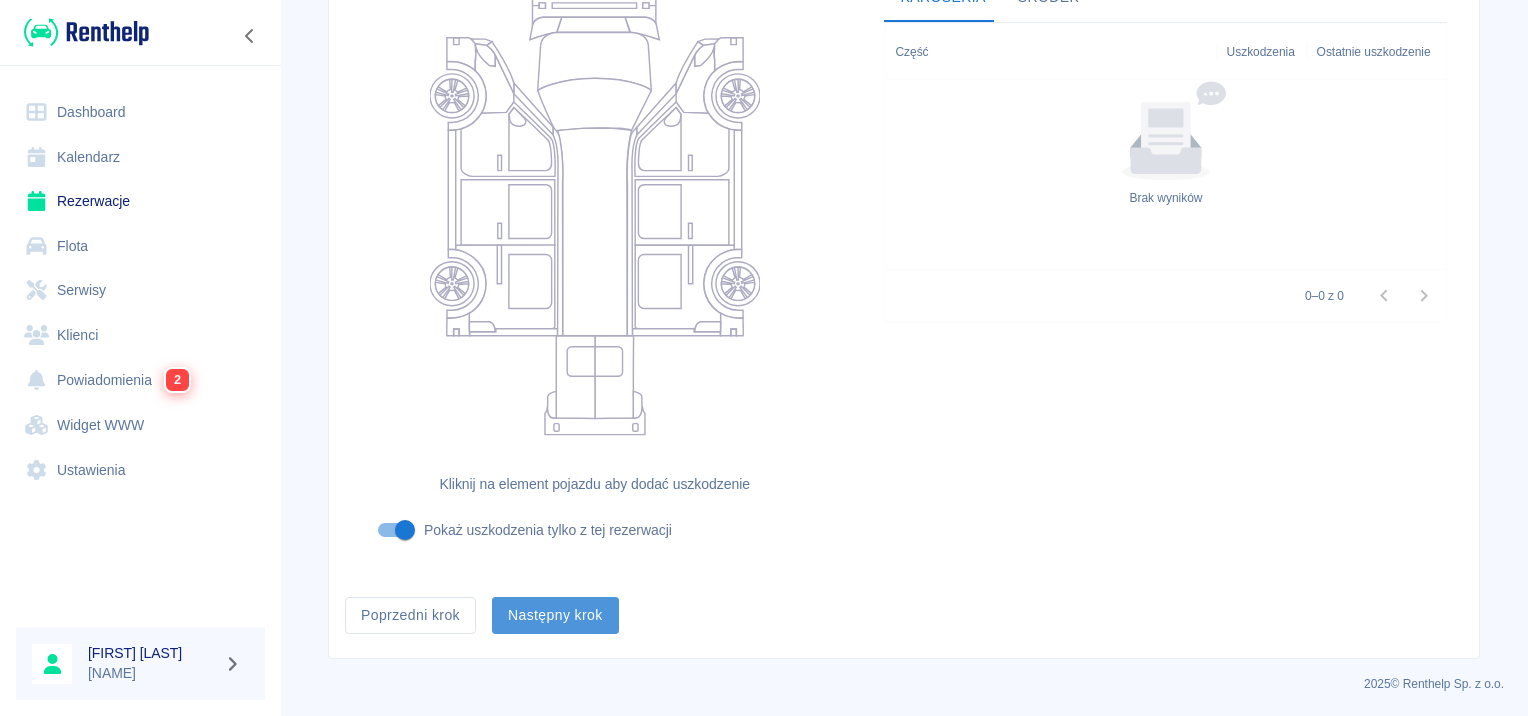 click on "Następny krok" at bounding box center [555, 615] 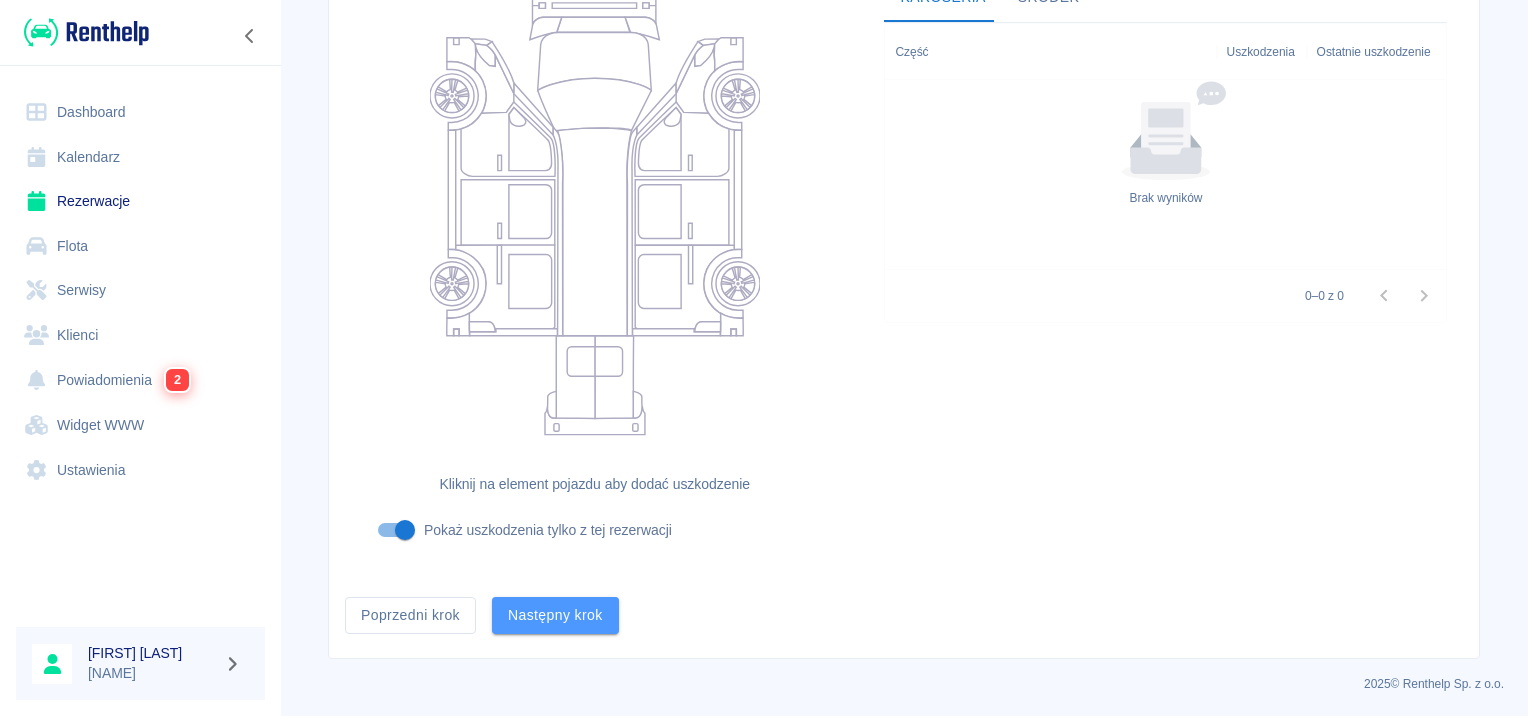 scroll, scrollTop: 0, scrollLeft: 0, axis: both 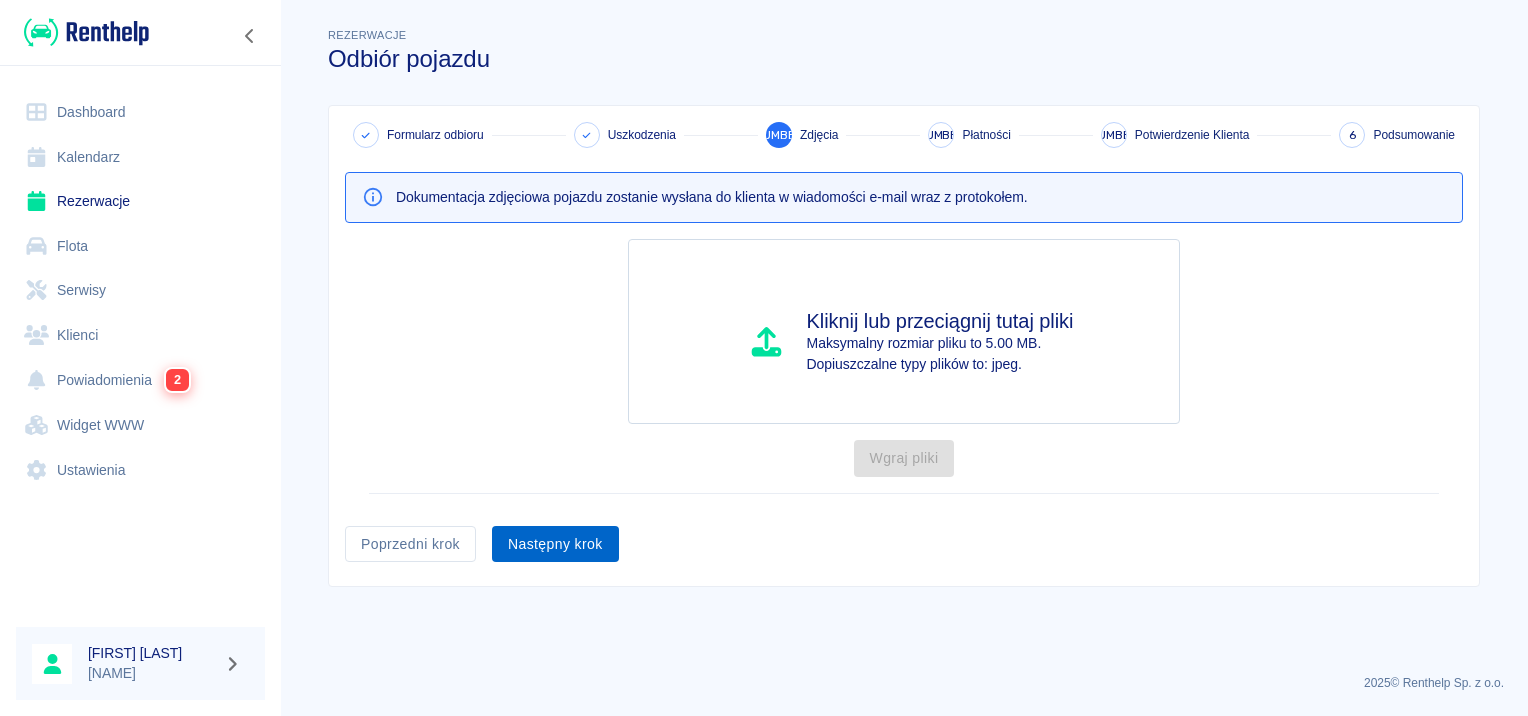 click on "Formularz odbioru Uszkodzenia 3 Zdjęcia 4 Płatności 5 Potwierdzenie Klienta 6 Podsumowanie Dokumentacja zdjęciowa pojazdu zostanie wysłana do klienta w wiadomości e-mail wraz z protokołem. Kliknij lub przeciągnij tutaj pliki Maksymalny rozmiar pliku to 5.00 MB. Dopiuszczalne typy plików to: jpeg. Wgraj pliki Poprzedni krok Następny krok" at bounding box center [904, 346] 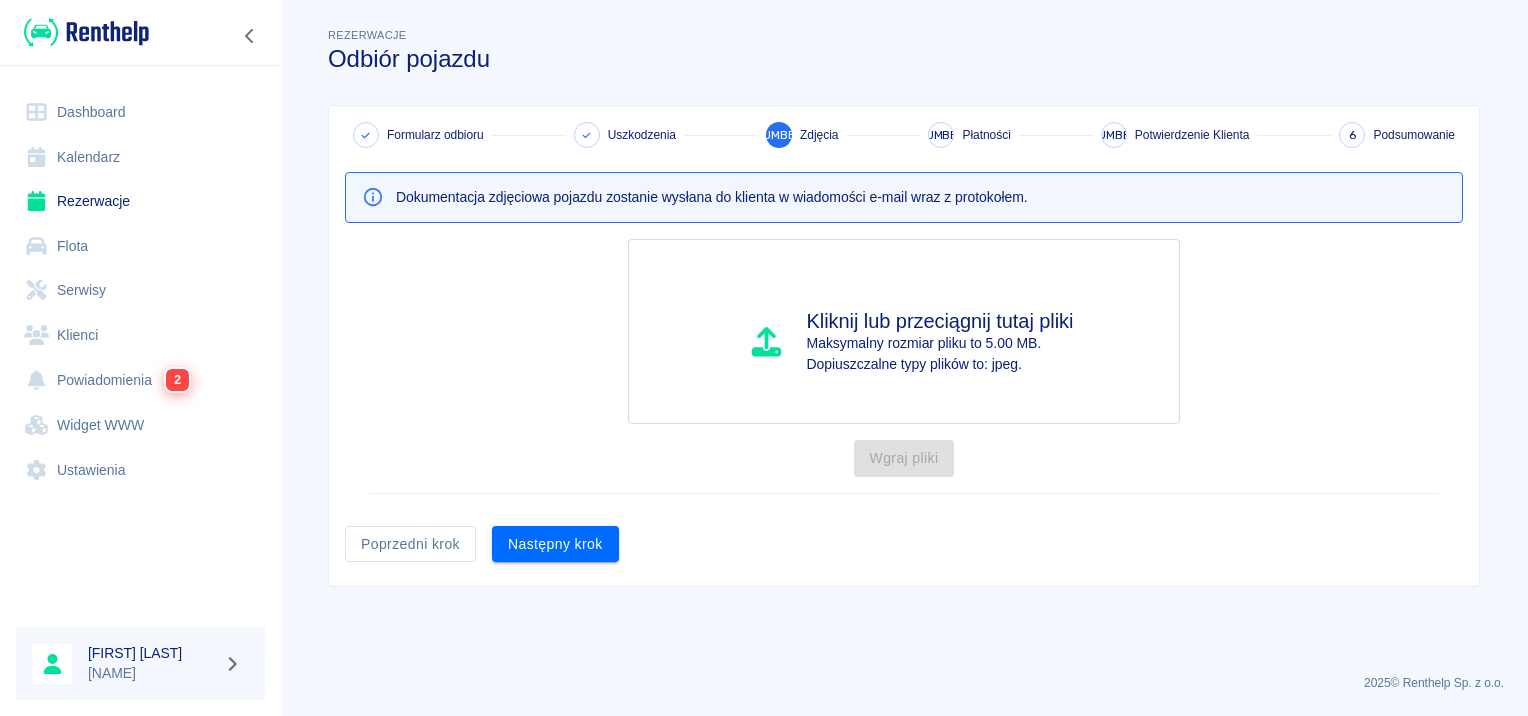 drag, startPoint x: 530, startPoint y: 529, endPoint x: 534, endPoint y: 480, distance: 49.162994 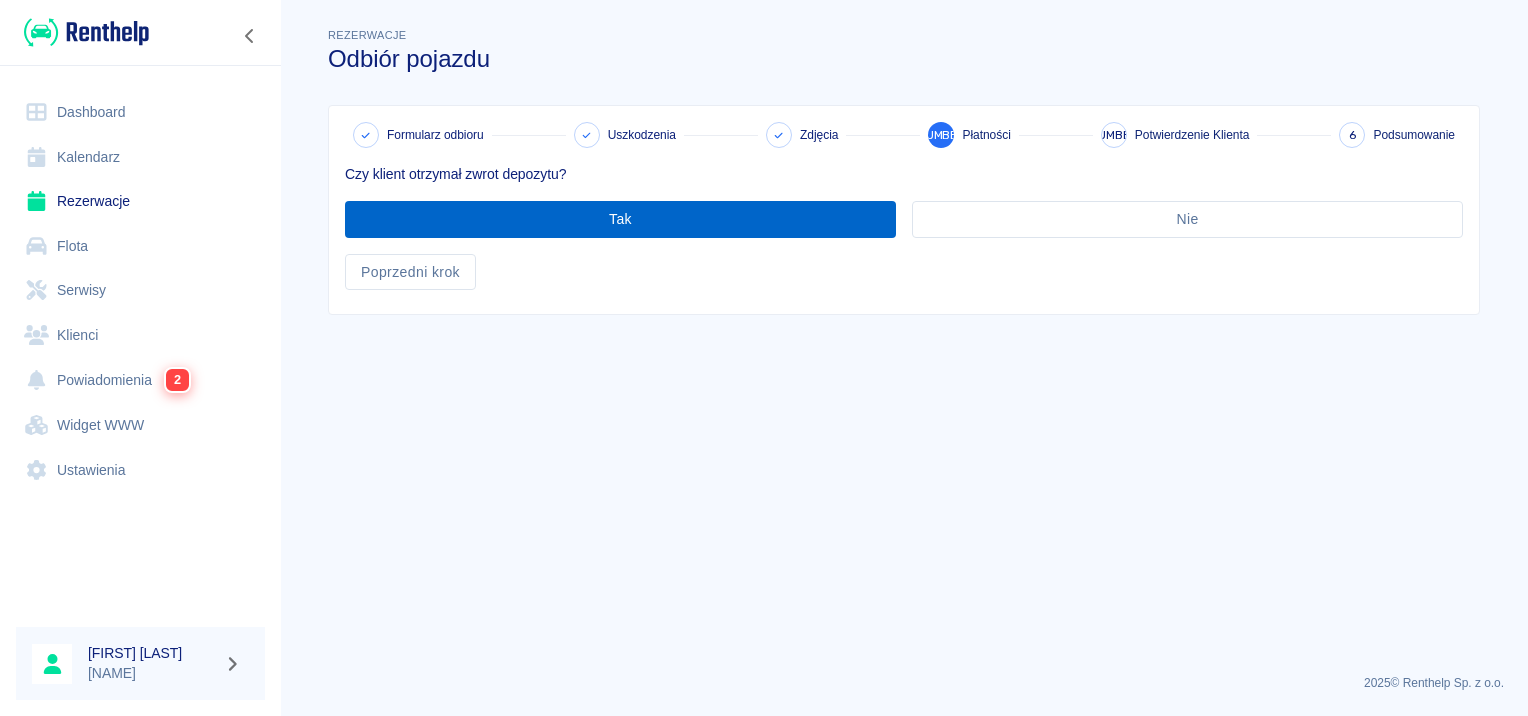 click on "Tak" at bounding box center [620, 219] 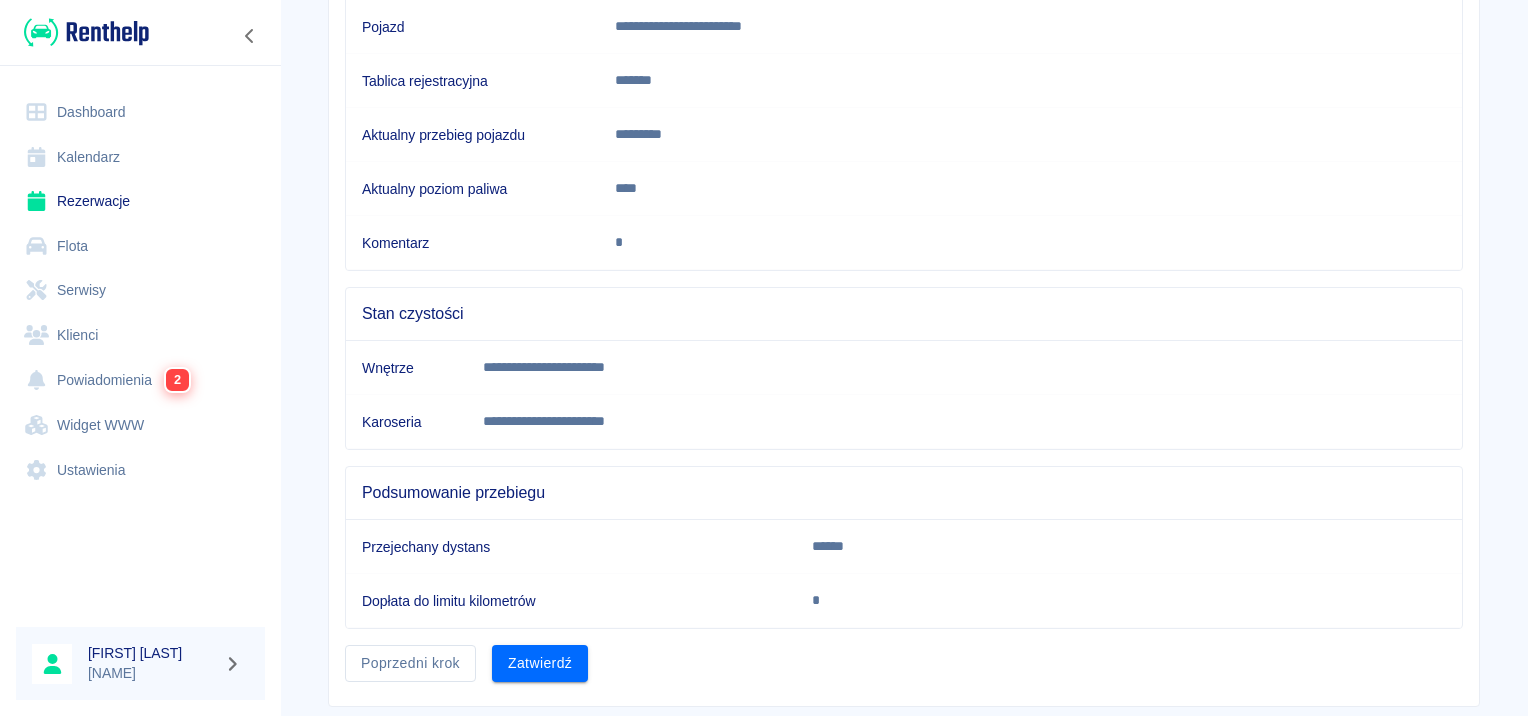 scroll, scrollTop: 353, scrollLeft: 0, axis: vertical 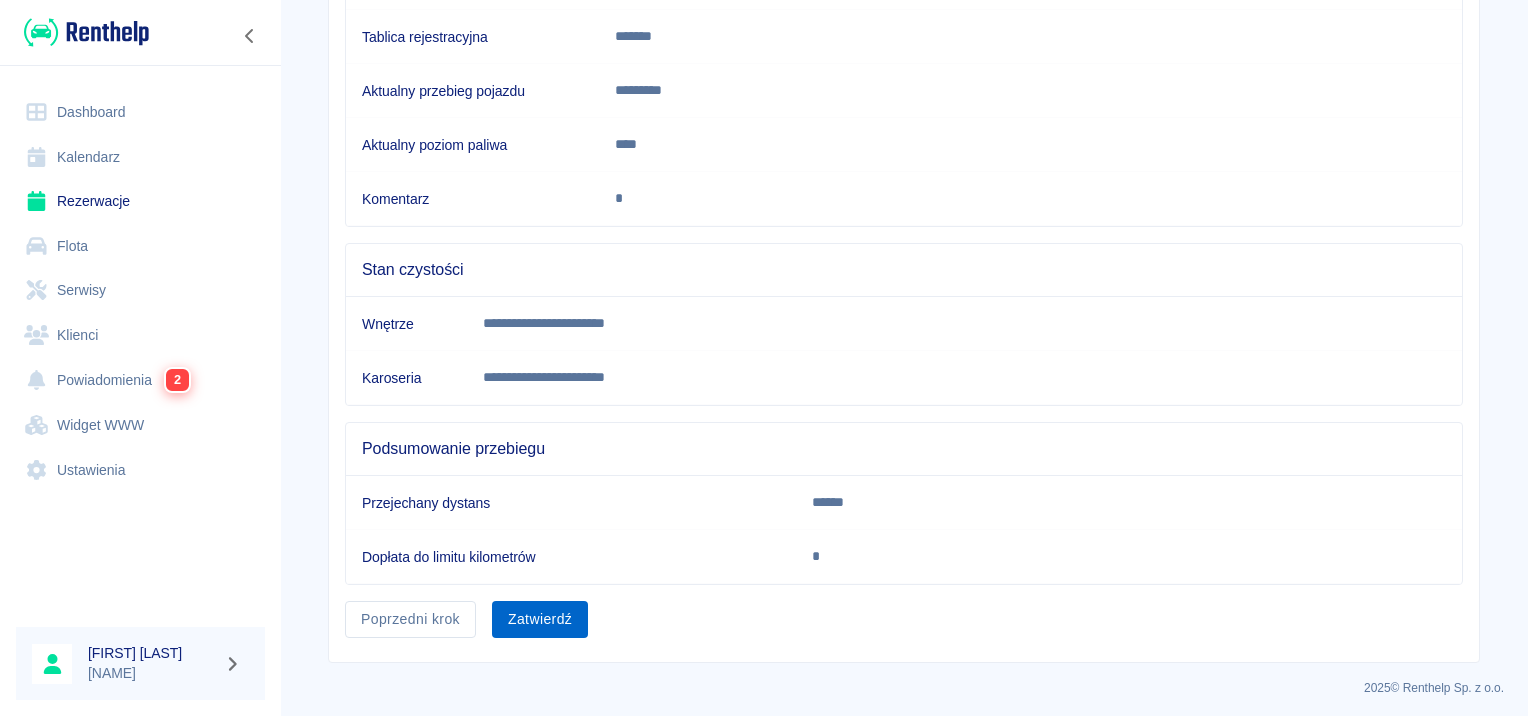 click on "Zatwierdź" at bounding box center [540, 619] 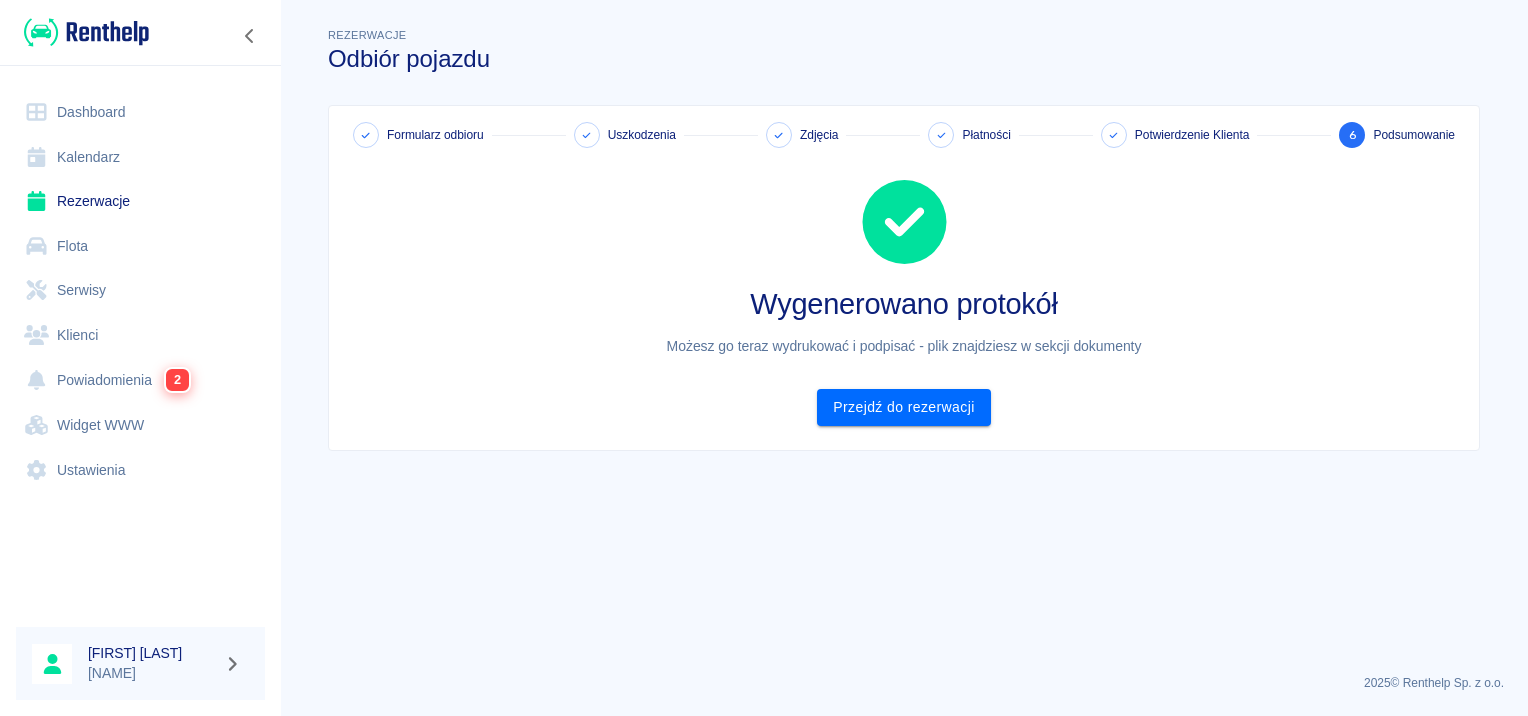scroll, scrollTop: 0, scrollLeft: 0, axis: both 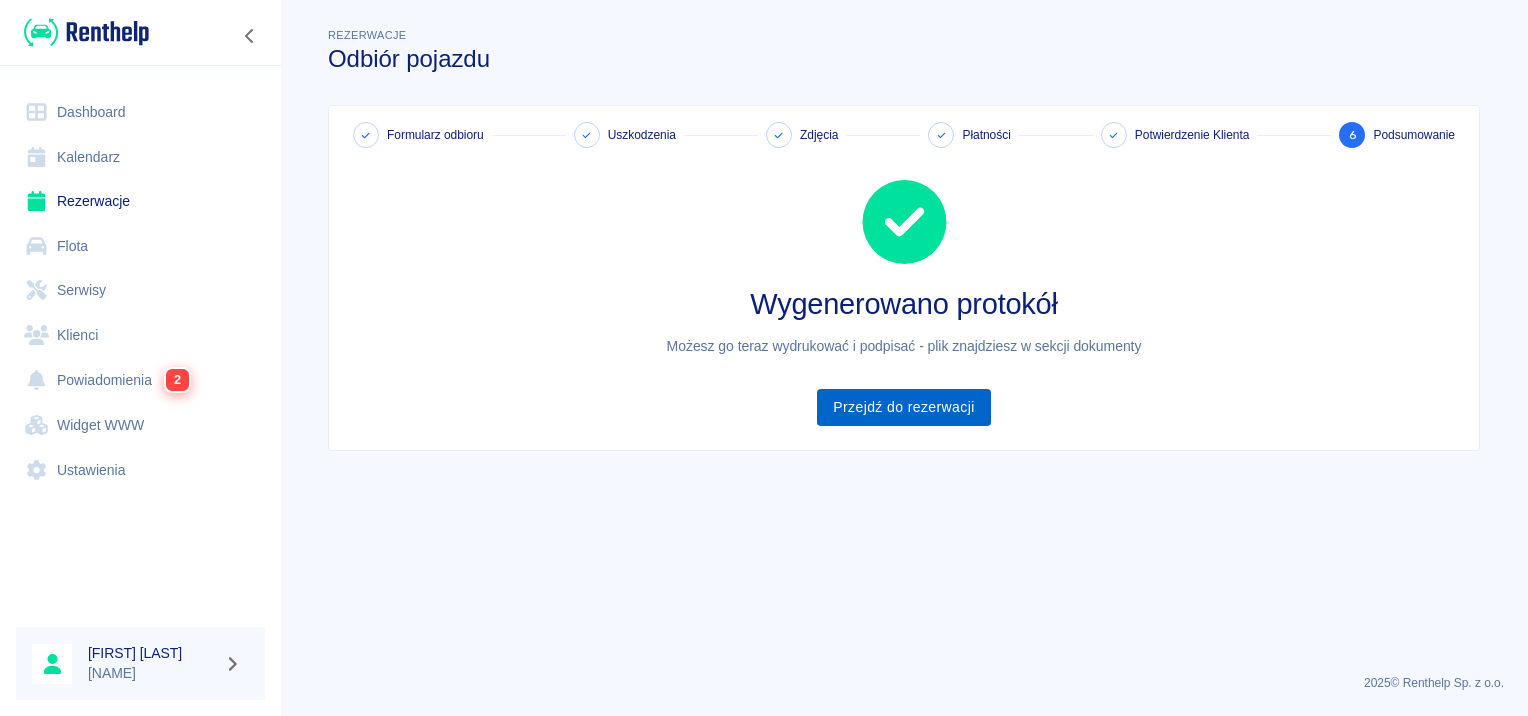 click on "Przejdź do rezerwacji" at bounding box center (903, 407) 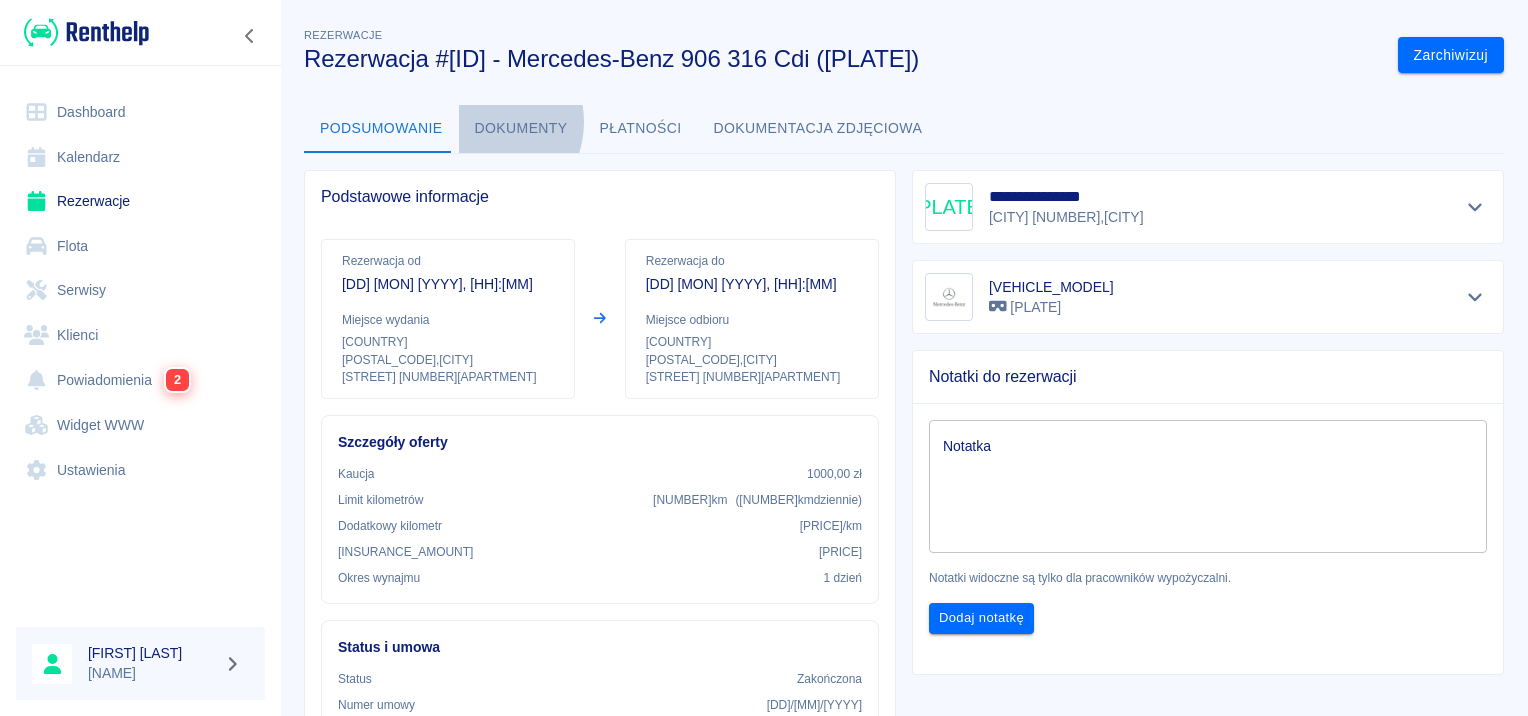 drag, startPoint x: 472, startPoint y: 129, endPoint x: 568, endPoint y: 149, distance: 98.0612 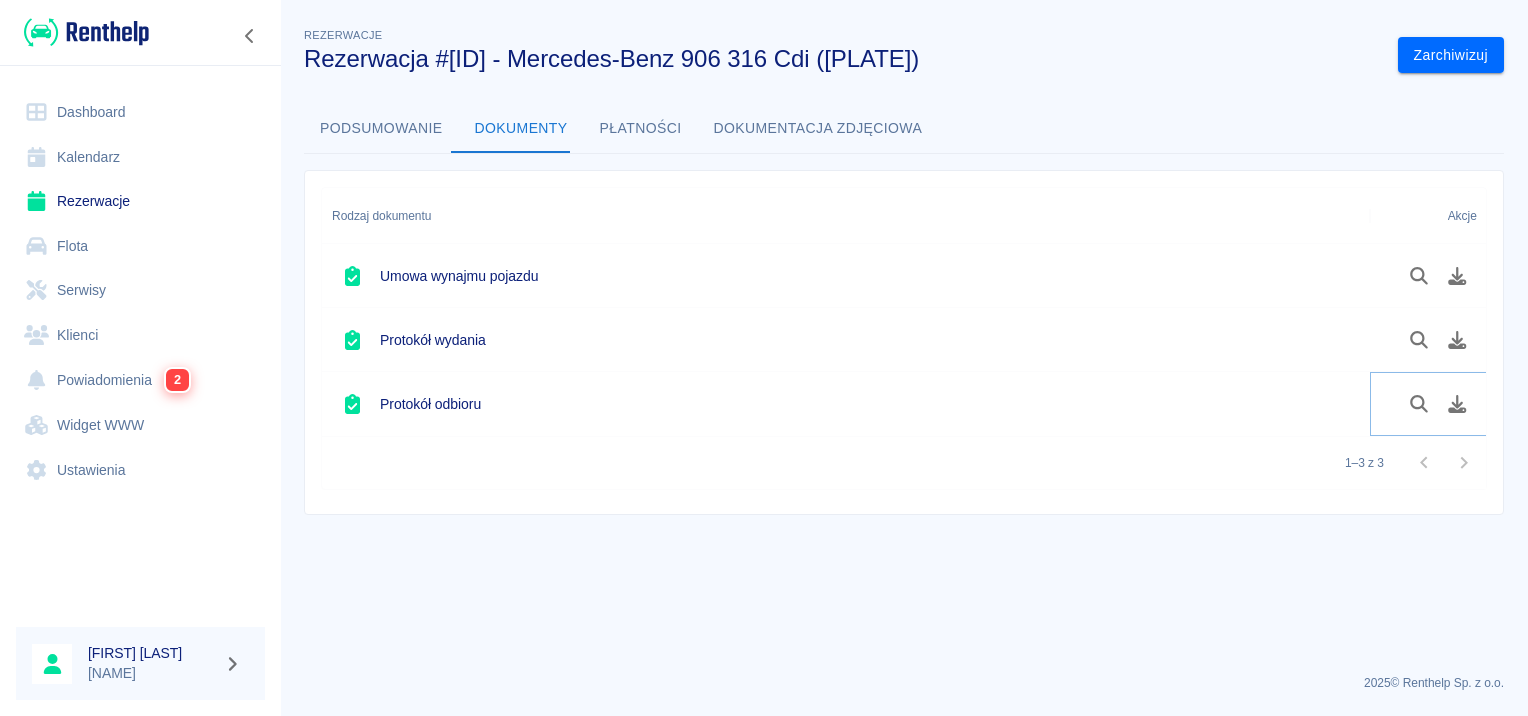 click 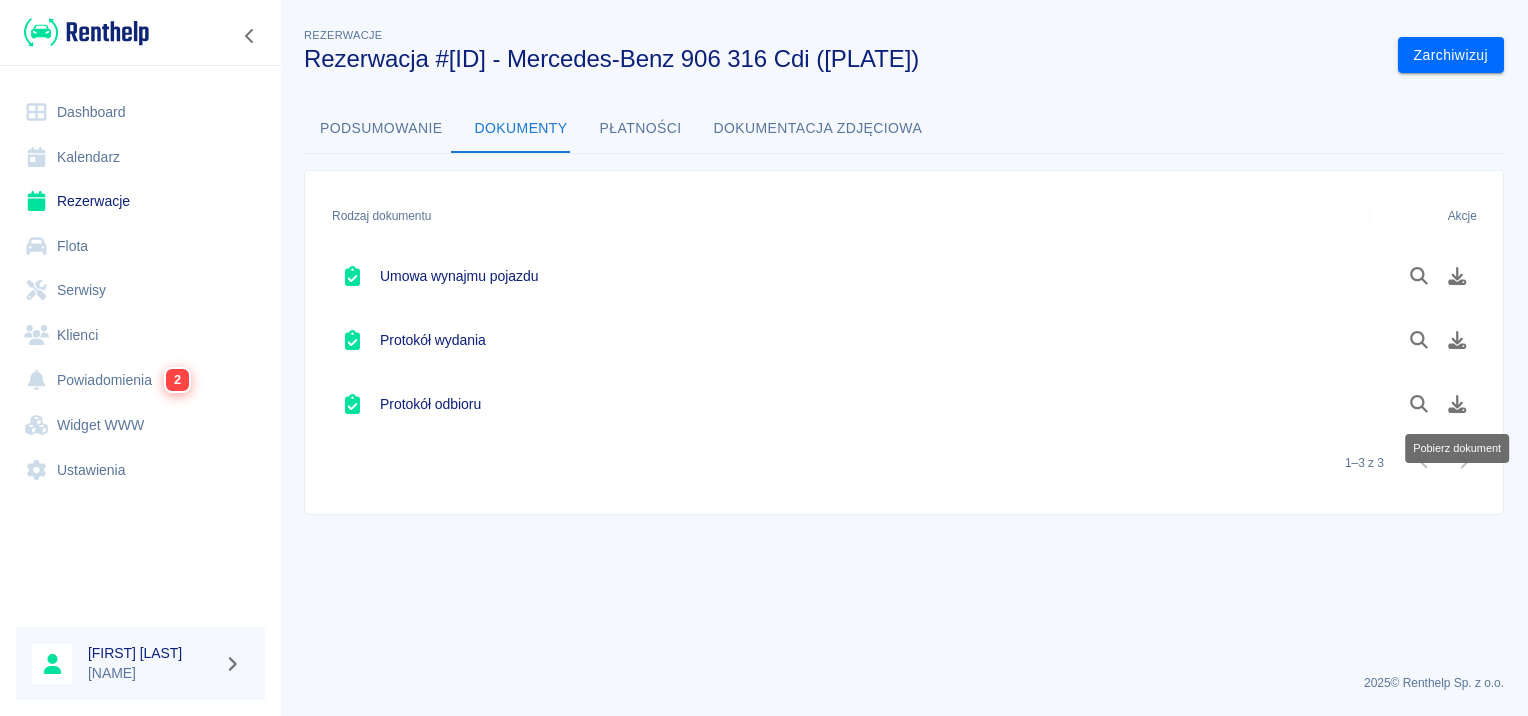 click on "Rezerwacje" at bounding box center (140, 201) 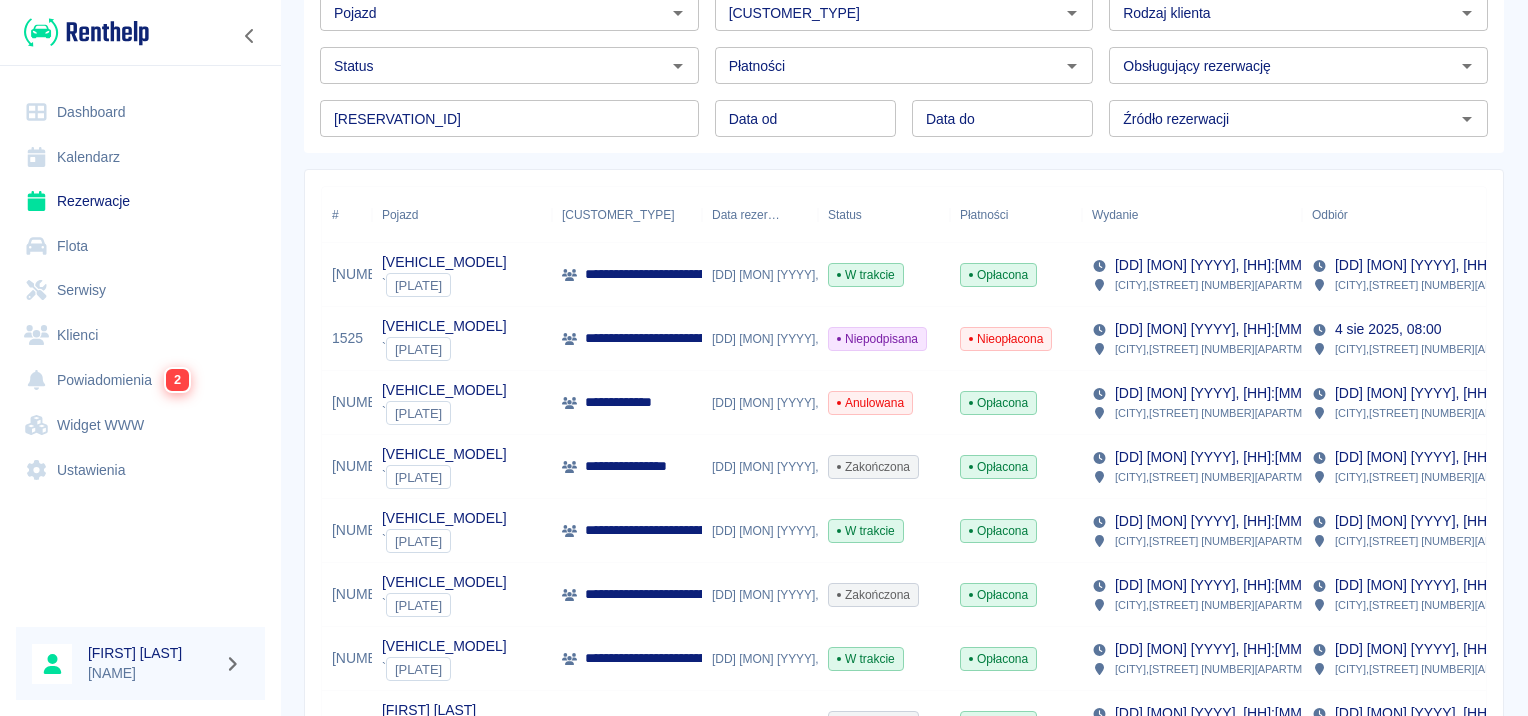 scroll, scrollTop: 0, scrollLeft: 0, axis: both 